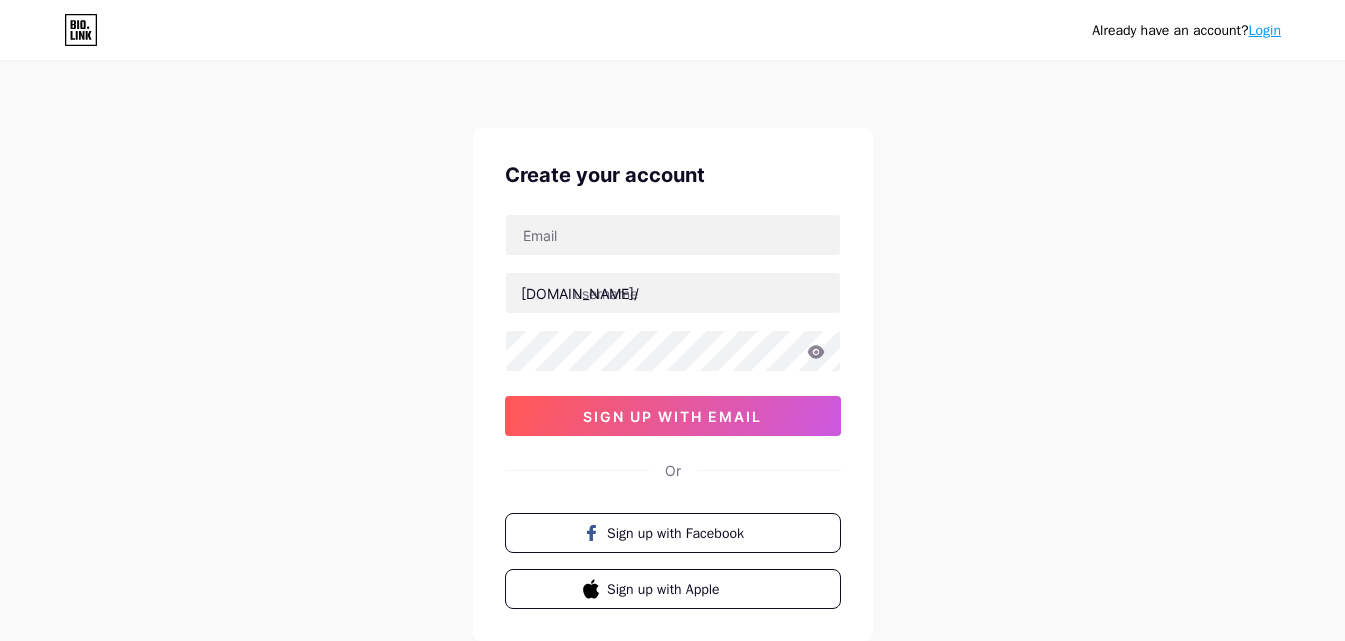 scroll, scrollTop: 0, scrollLeft: 0, axis: both 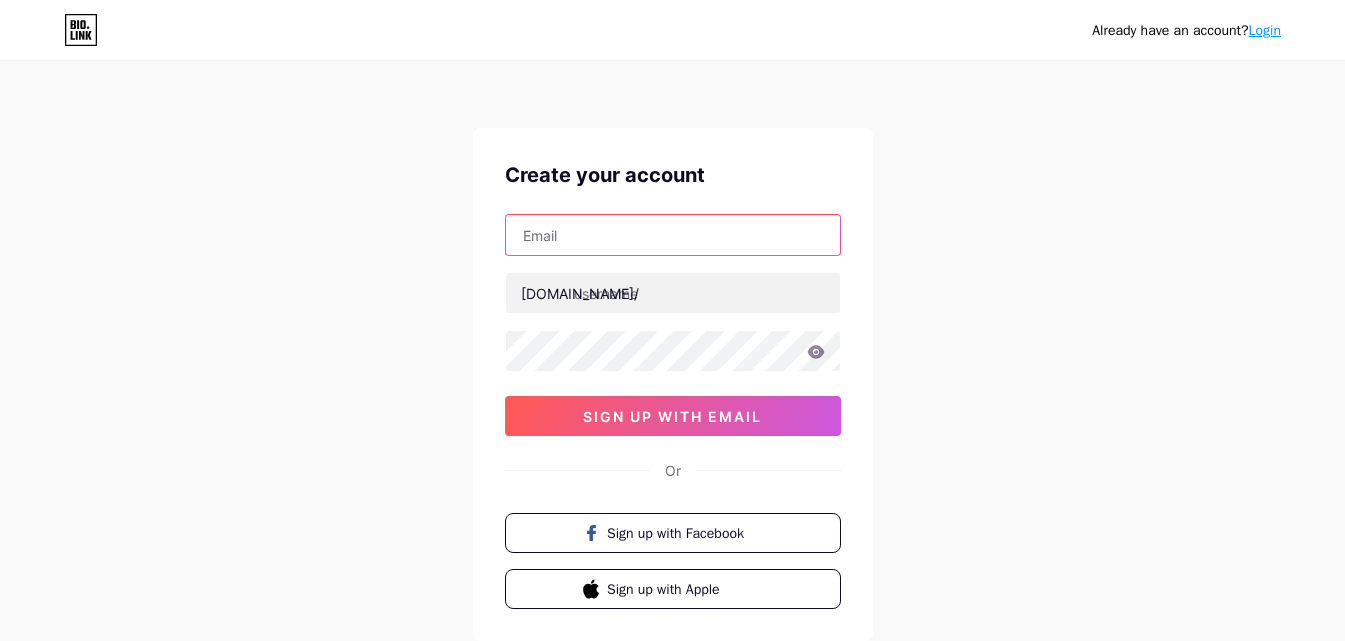click at bounding box center (673, 235) 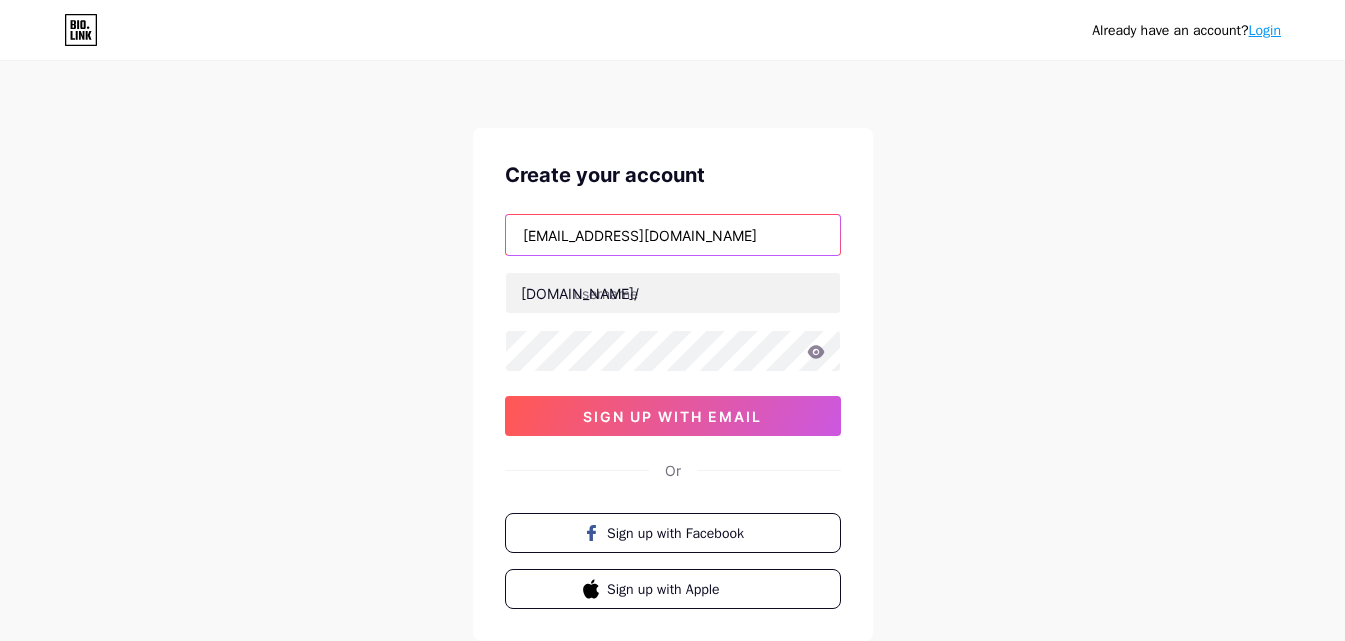 scroll, scrollTop: 124, scrollLeft: 0, axis: vertical 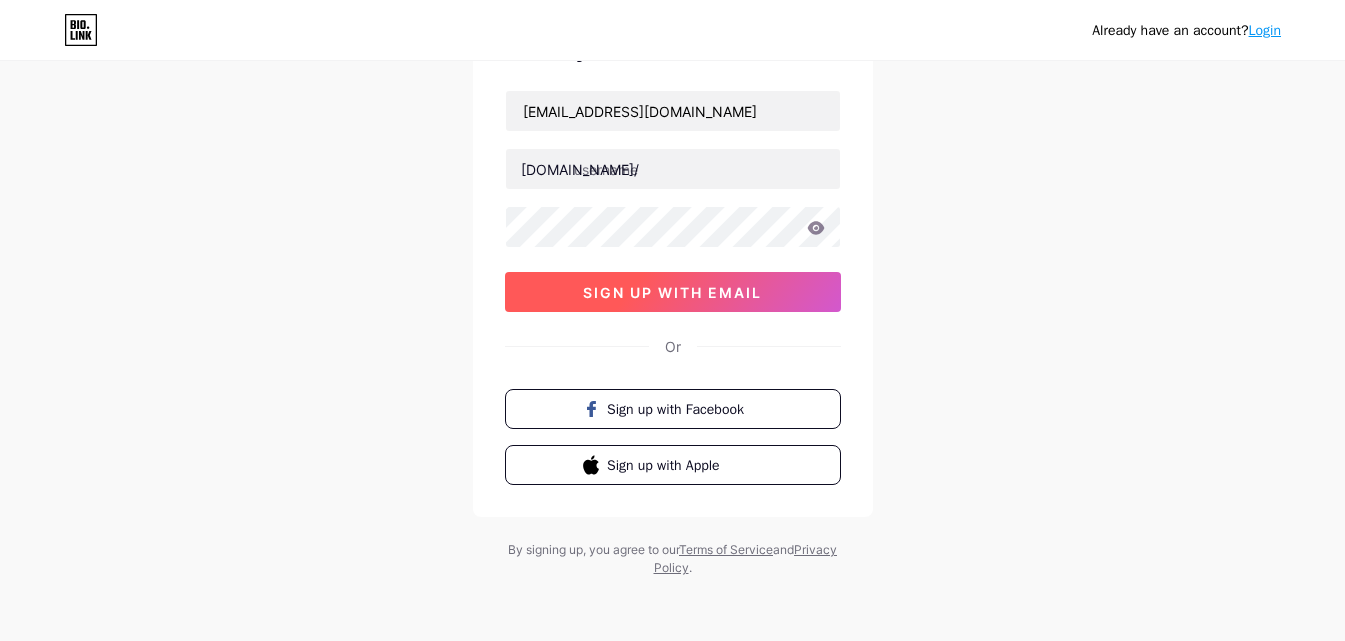 click on "sign up with email" at bounding box center (672, 292) 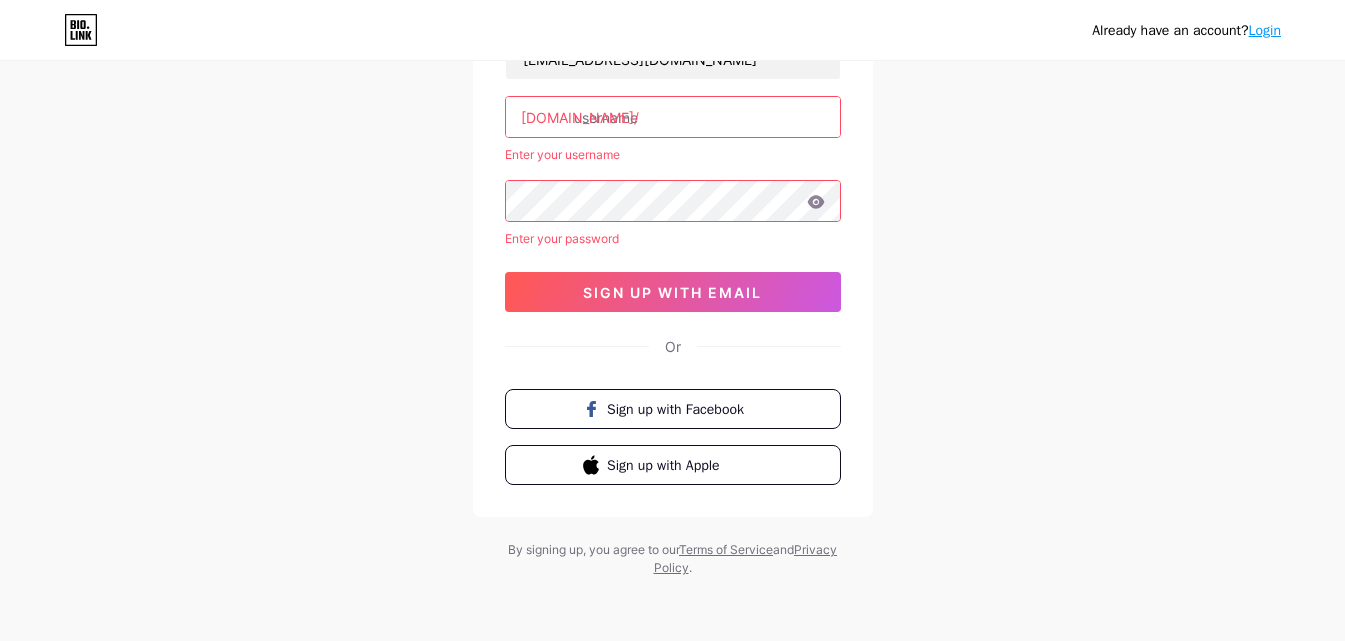 scroll, scrollTop: 43, scrollLeft: 0, axis: vertical 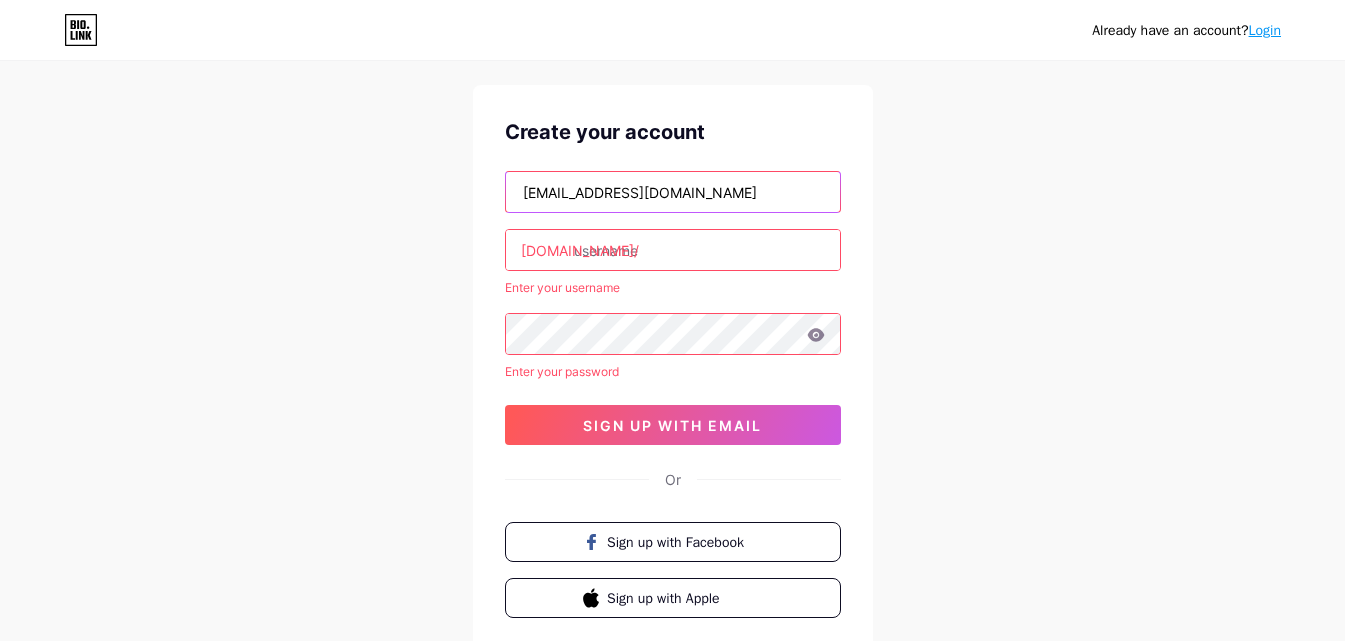 click on "leooeco@gmail.com" at bounding box center (673, 192) 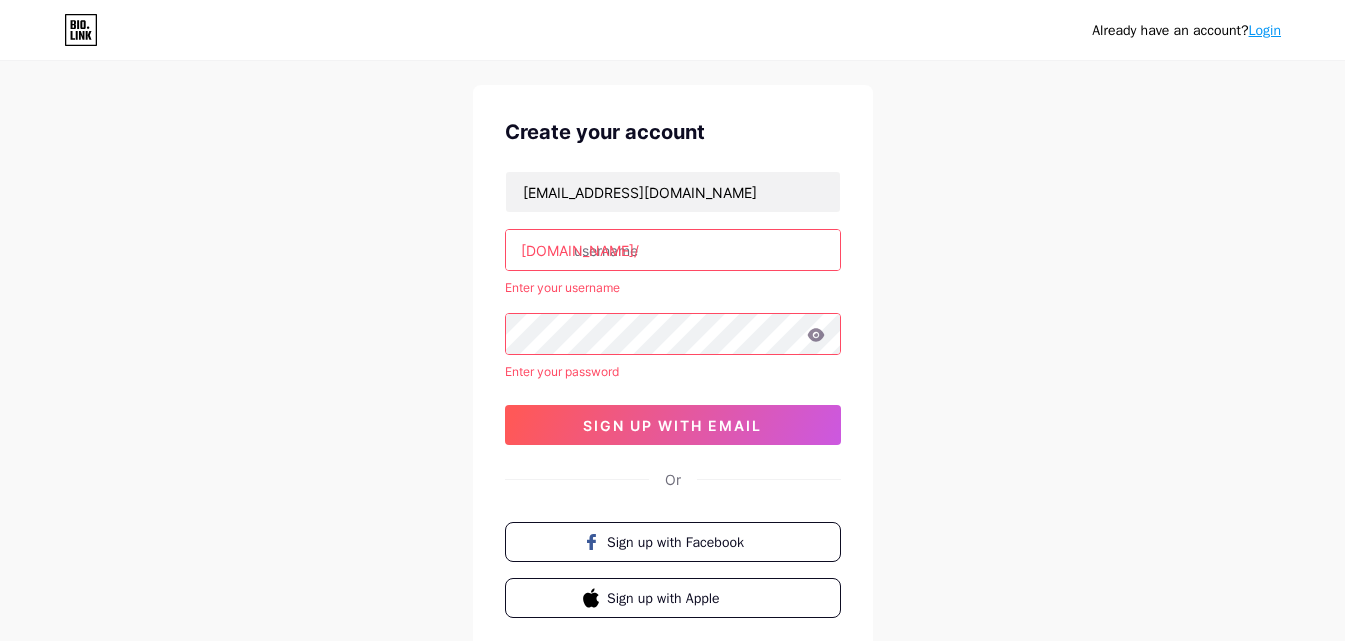click at bounding box center (673, 250) 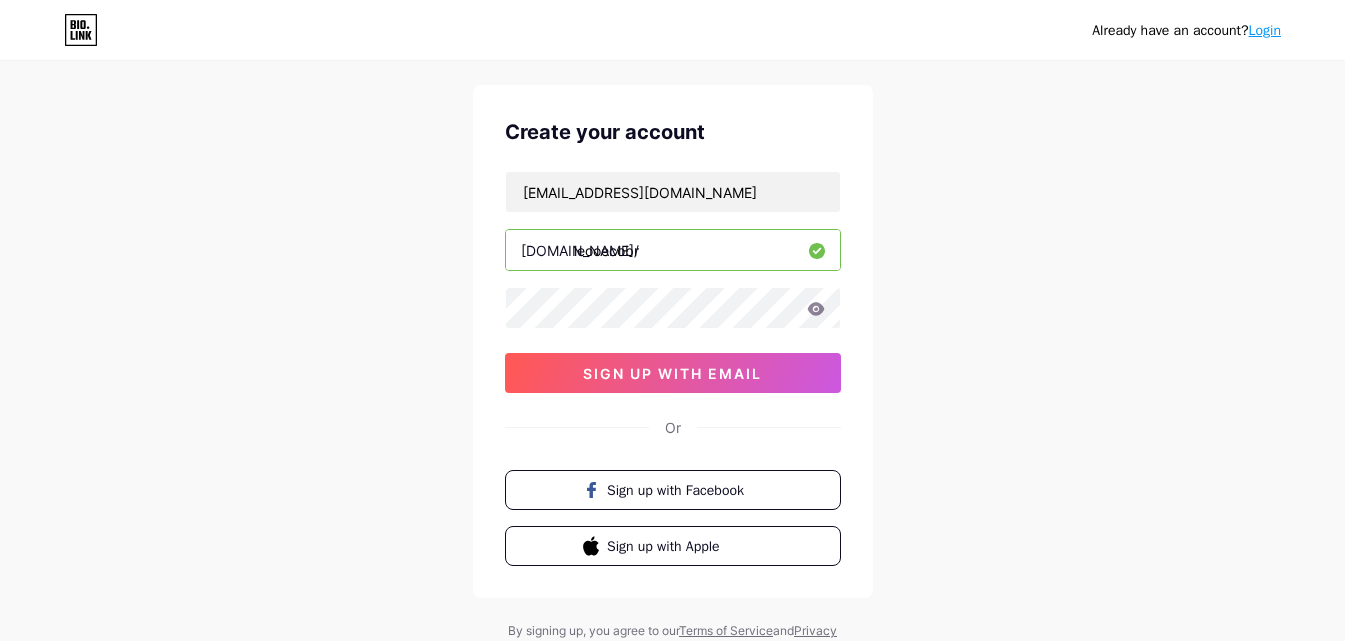 type on "leooecobr" 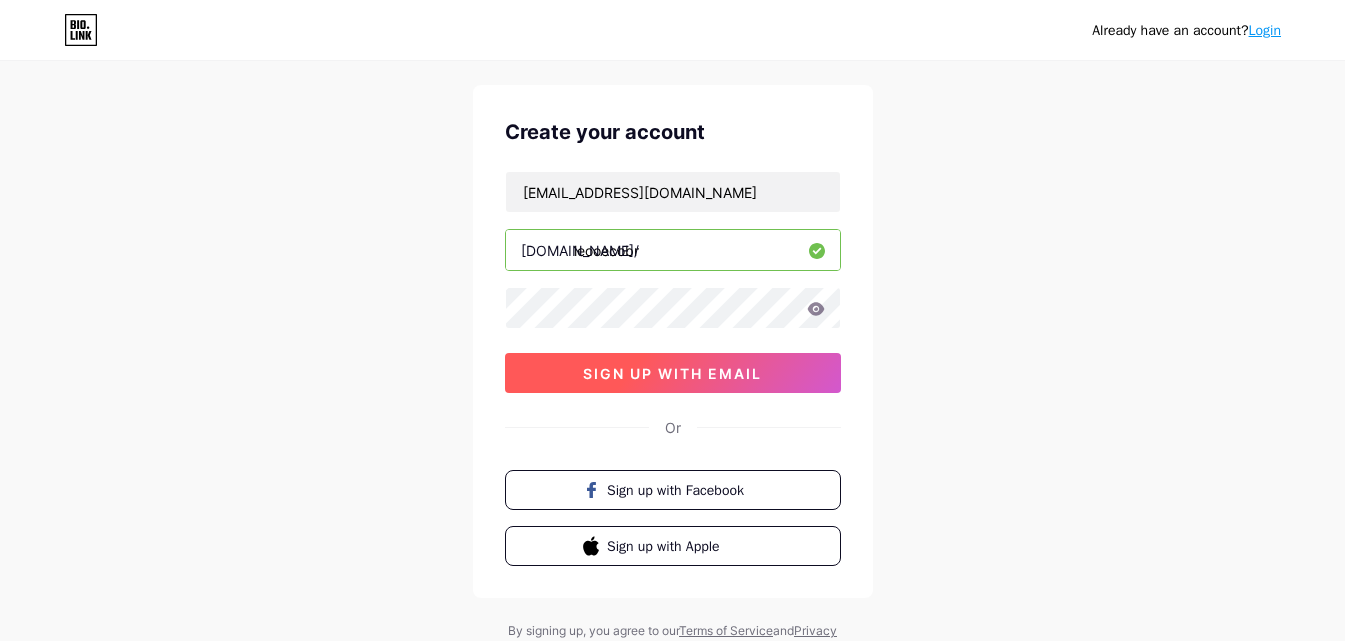 click on "sign up with email" at bounding box center (672, 373) 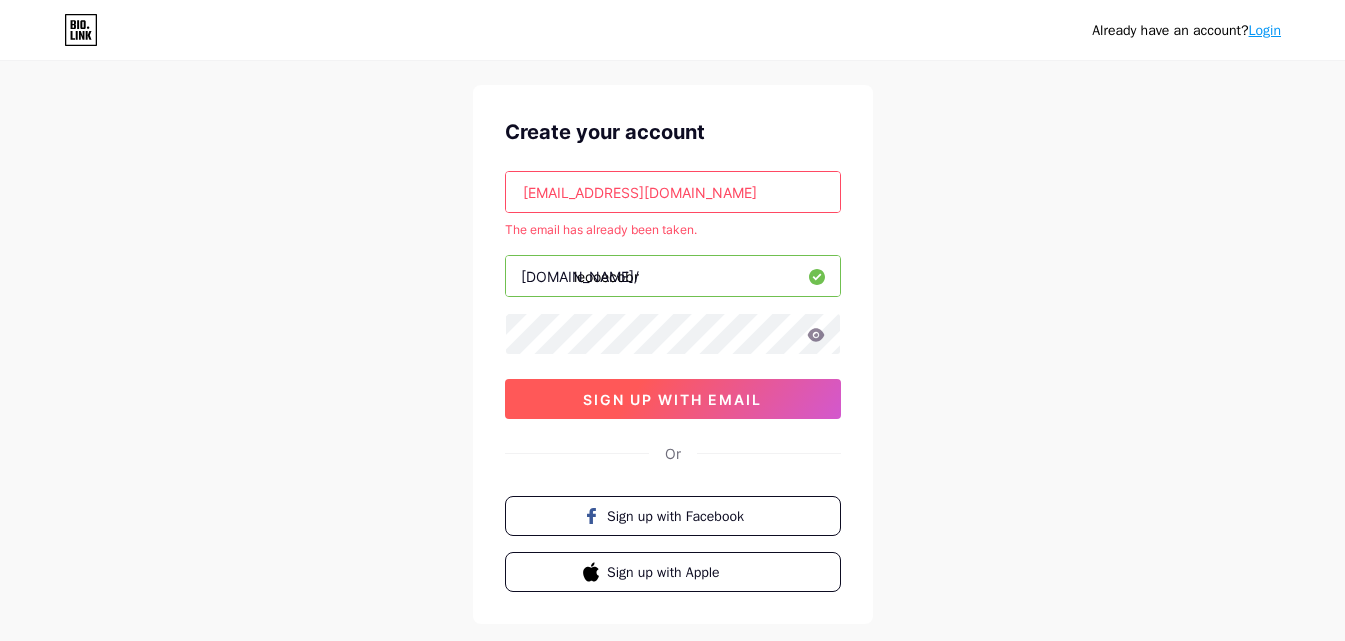 click on "sign up with email" at bounding box center [672, 399] 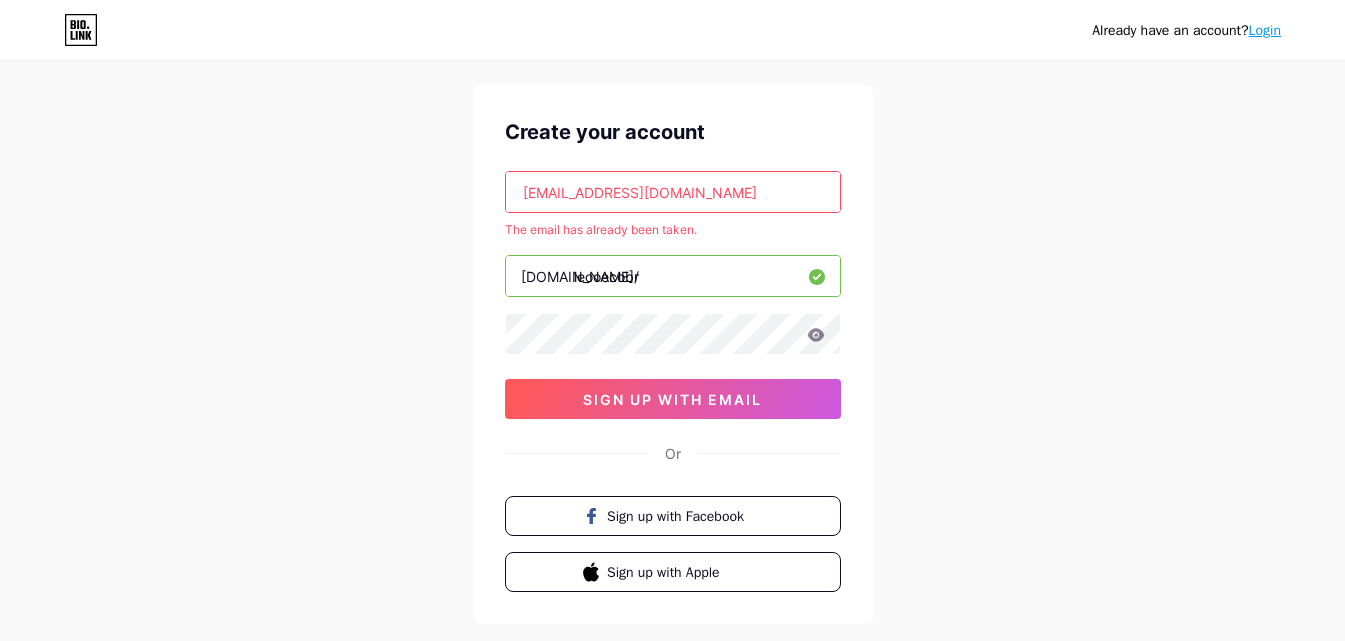 click on "leooeco@gmail.com" at bounding box center [673, 192] 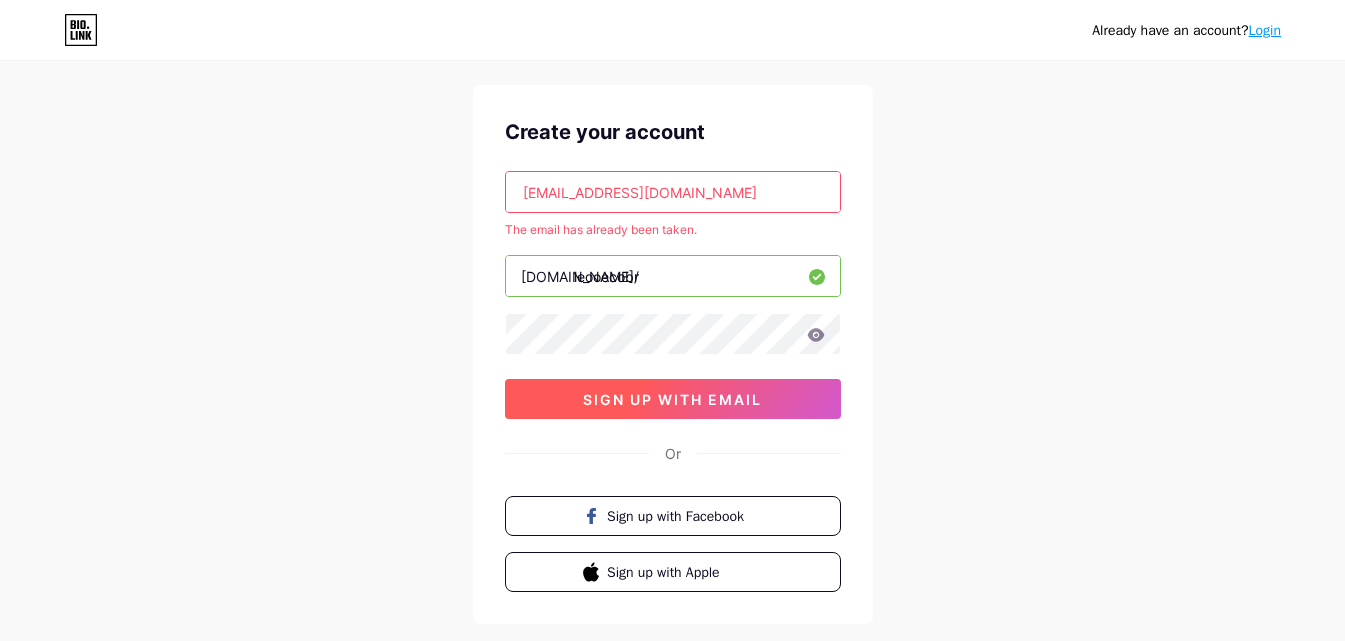 click on "sign up with email" at bounding box center (672, 399) 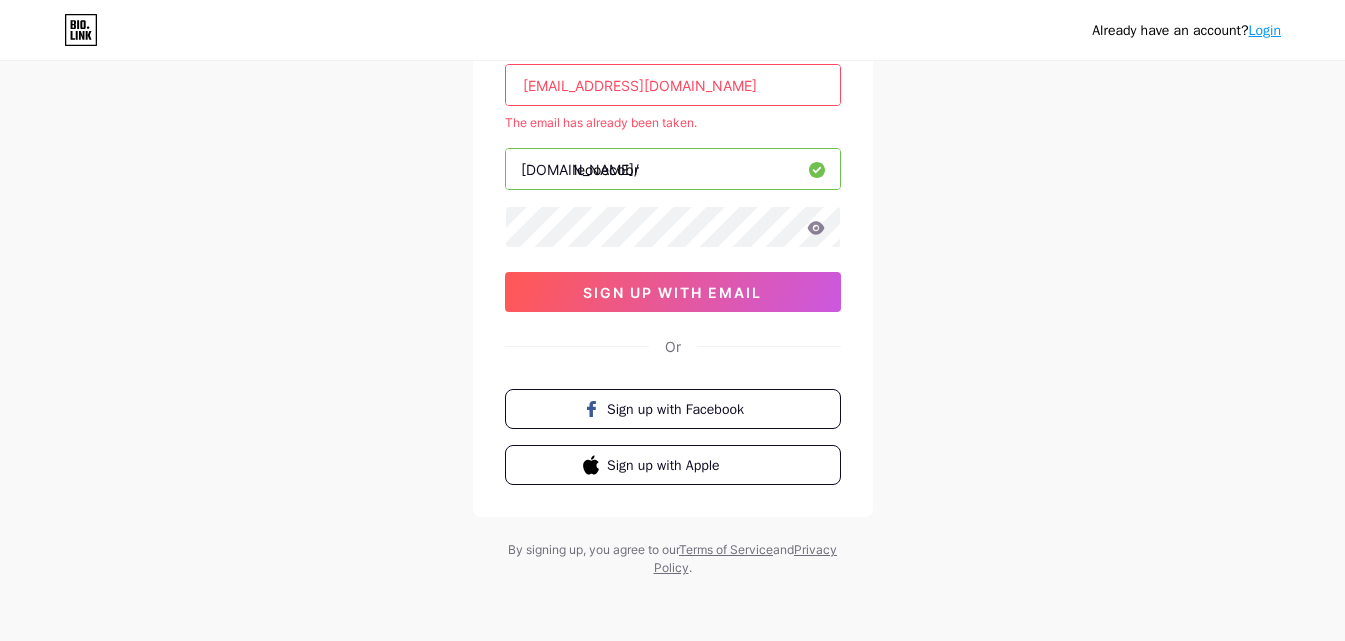 scroll, scrollTop: 0, scrollLeft: 0, axis: both 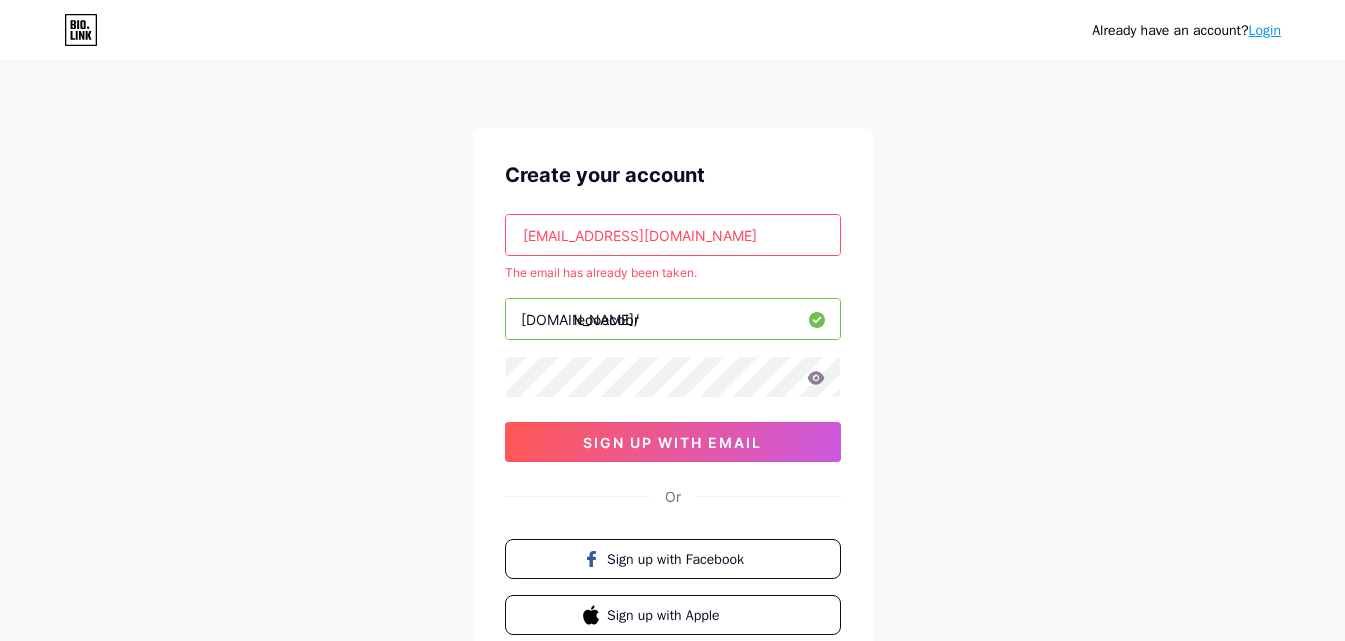 click on "Login" at bounding box center (1265, 30) 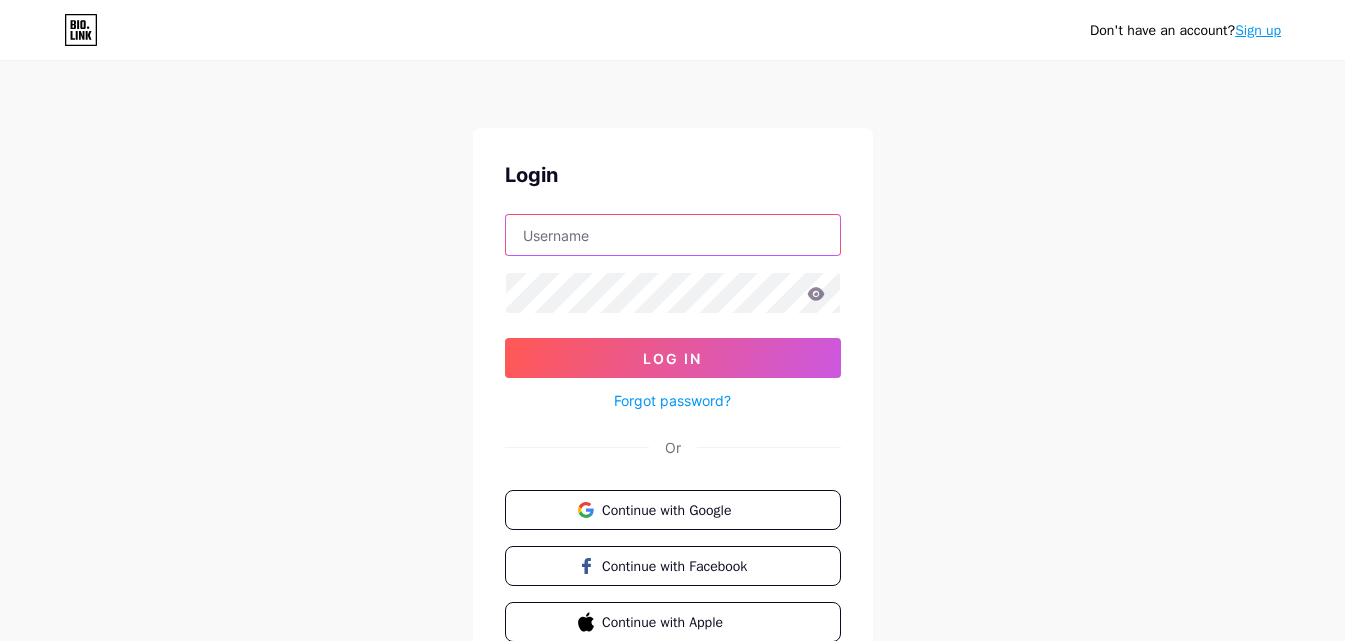 type on "leooeco@gmail.com" 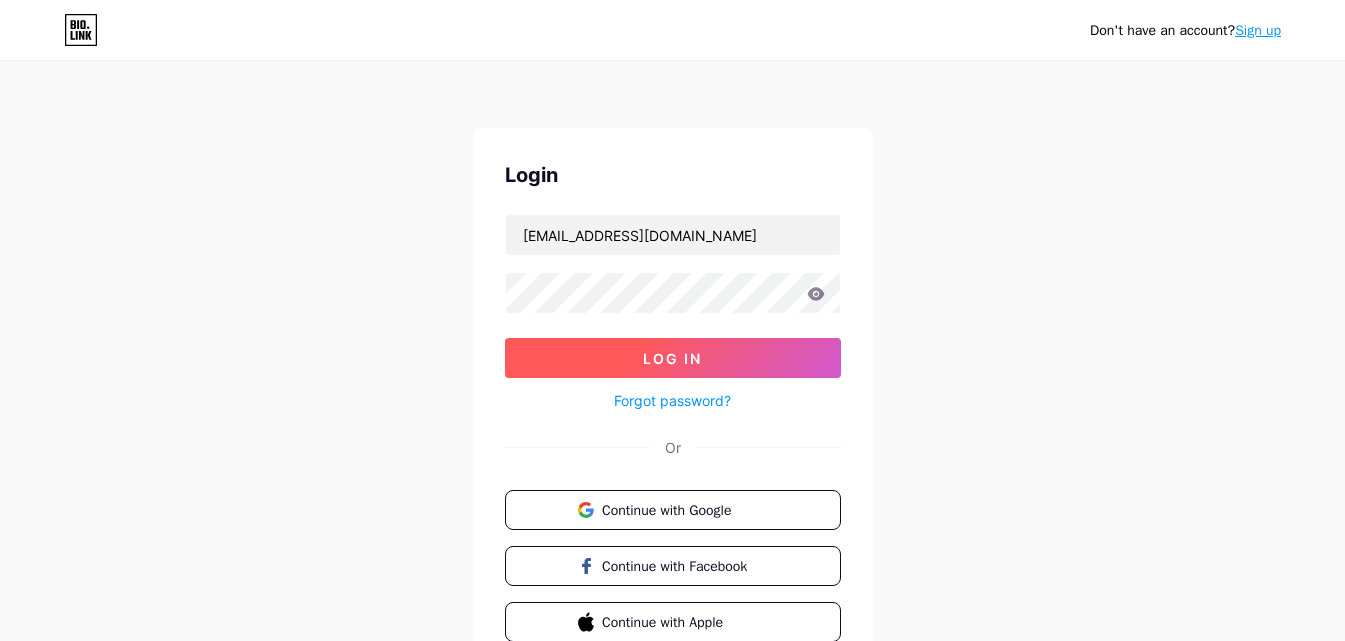 click on "Log In" at bounding box center (672, 358) 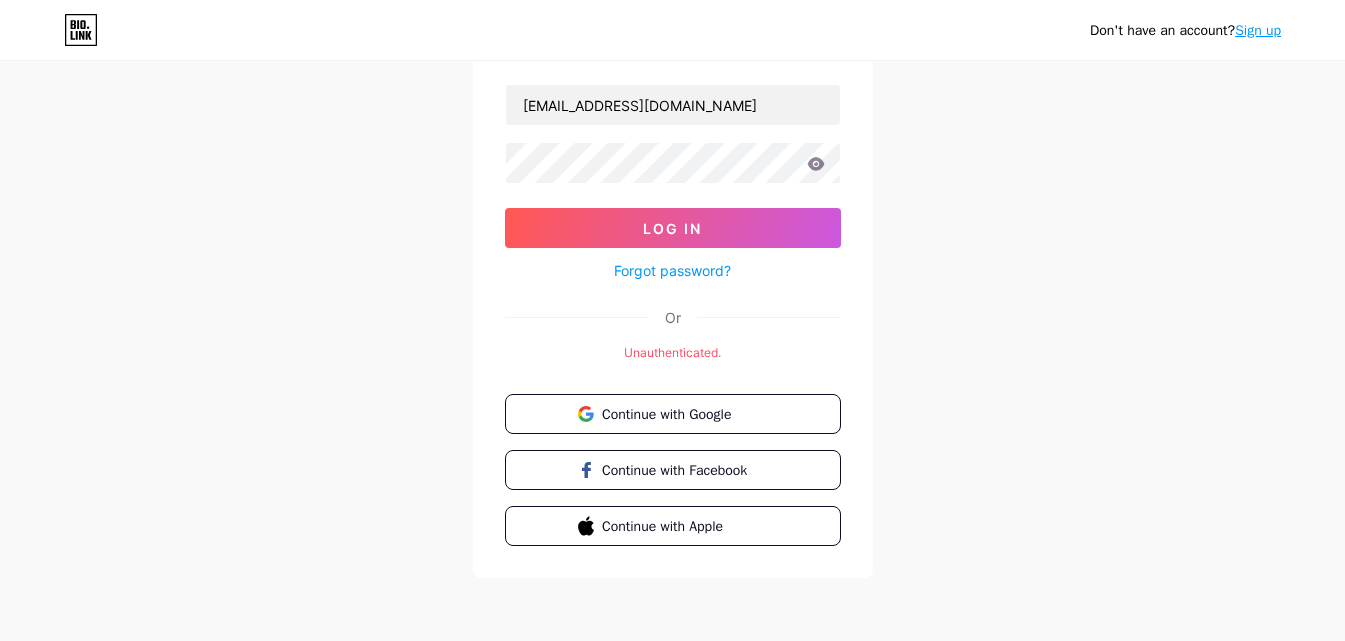 scroll, scrollTop: 0, scrollLeft: 0, axis: both 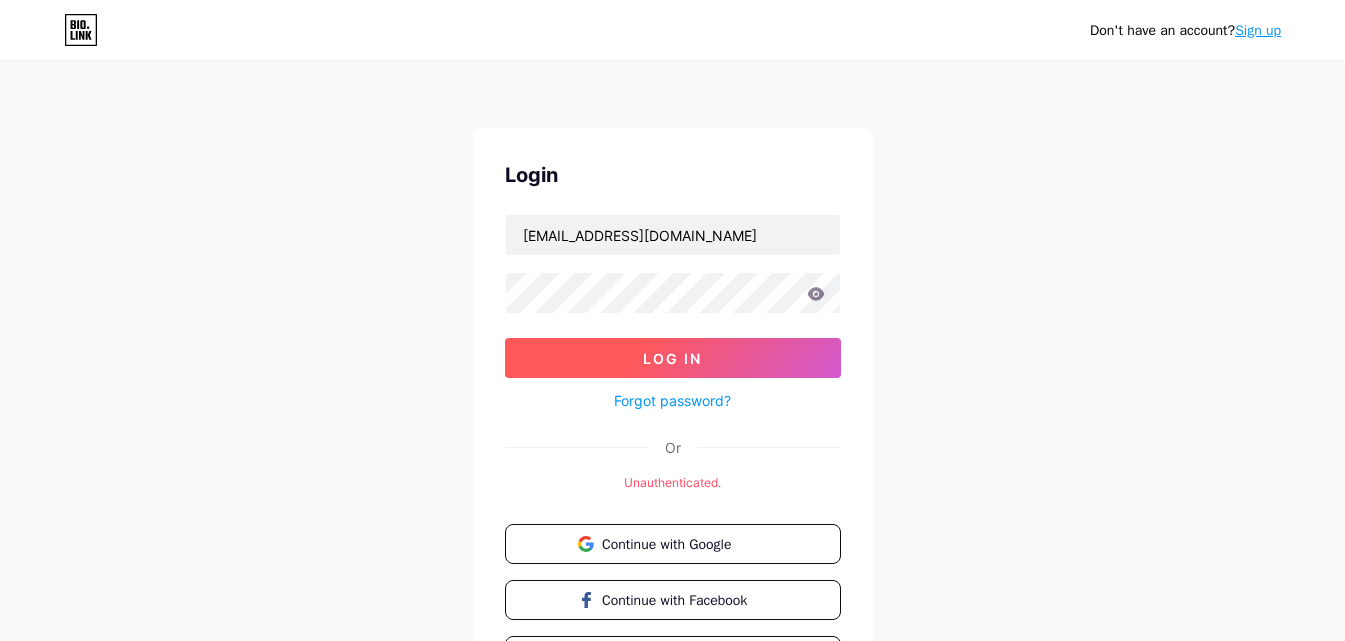 click on "Log In" at bounding box center (673, 358) 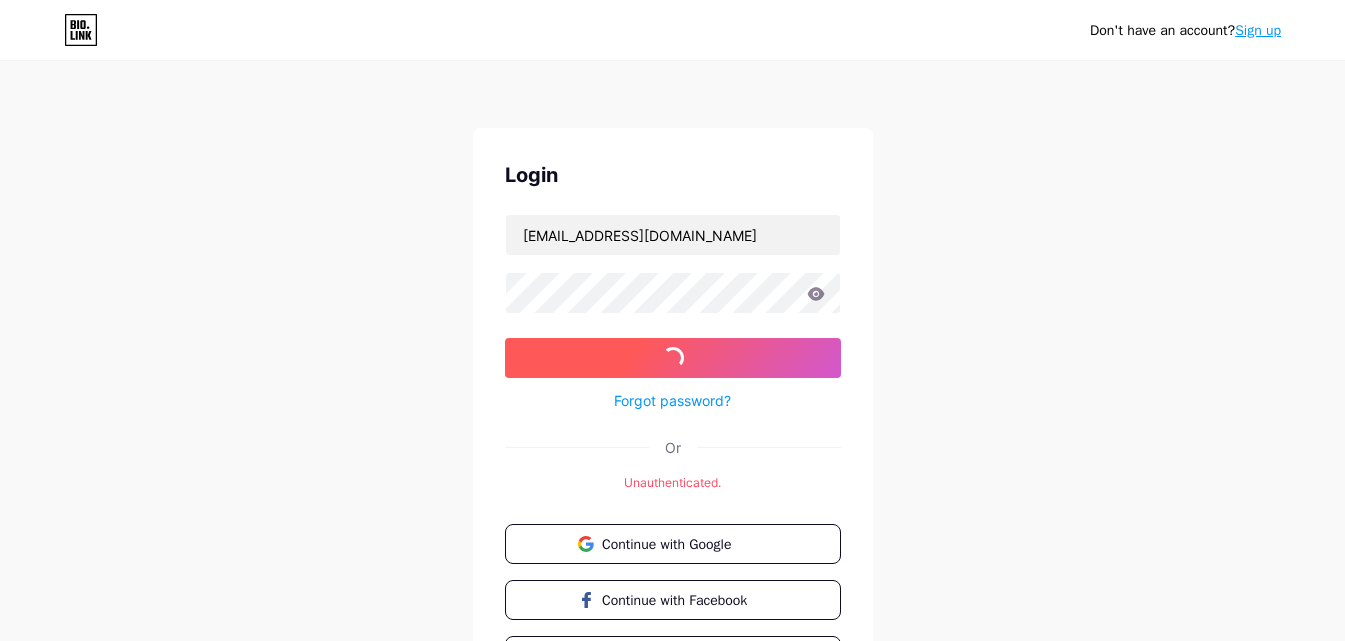 click on "Log In" at bounding box center (673, 358) 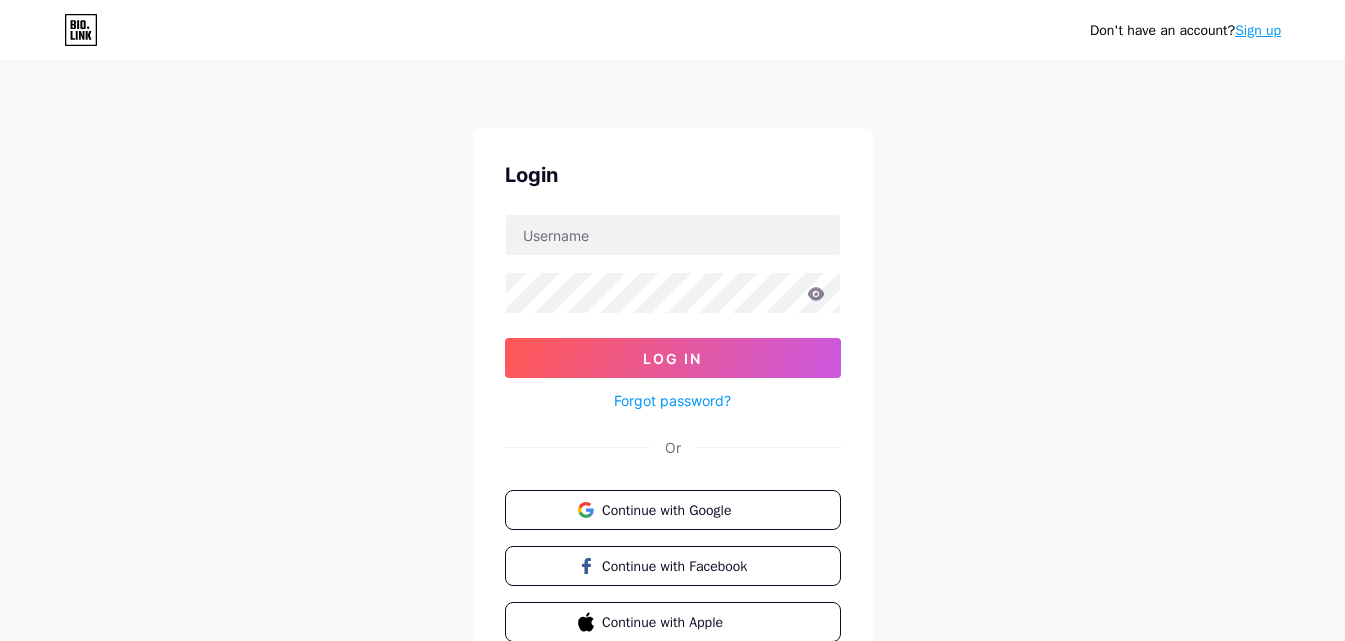 scroll, scrollTop: 0, scrollLeft: 0, axis: both 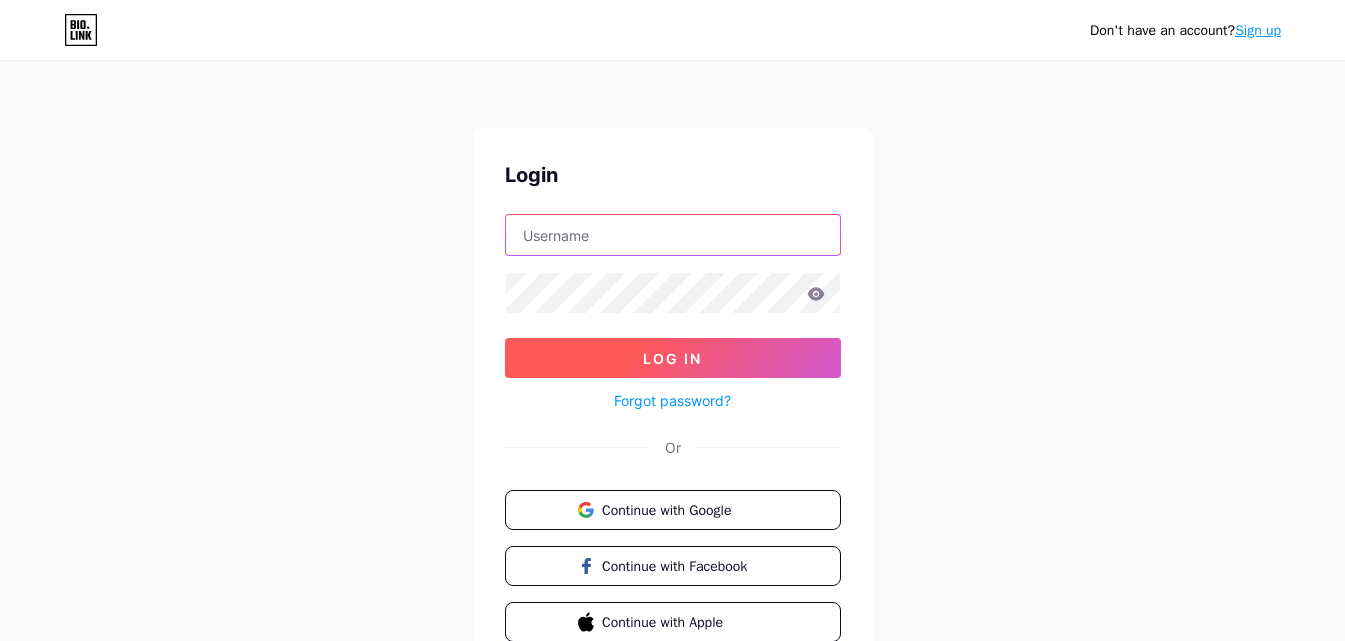 type on "leooeco@gmail.com" 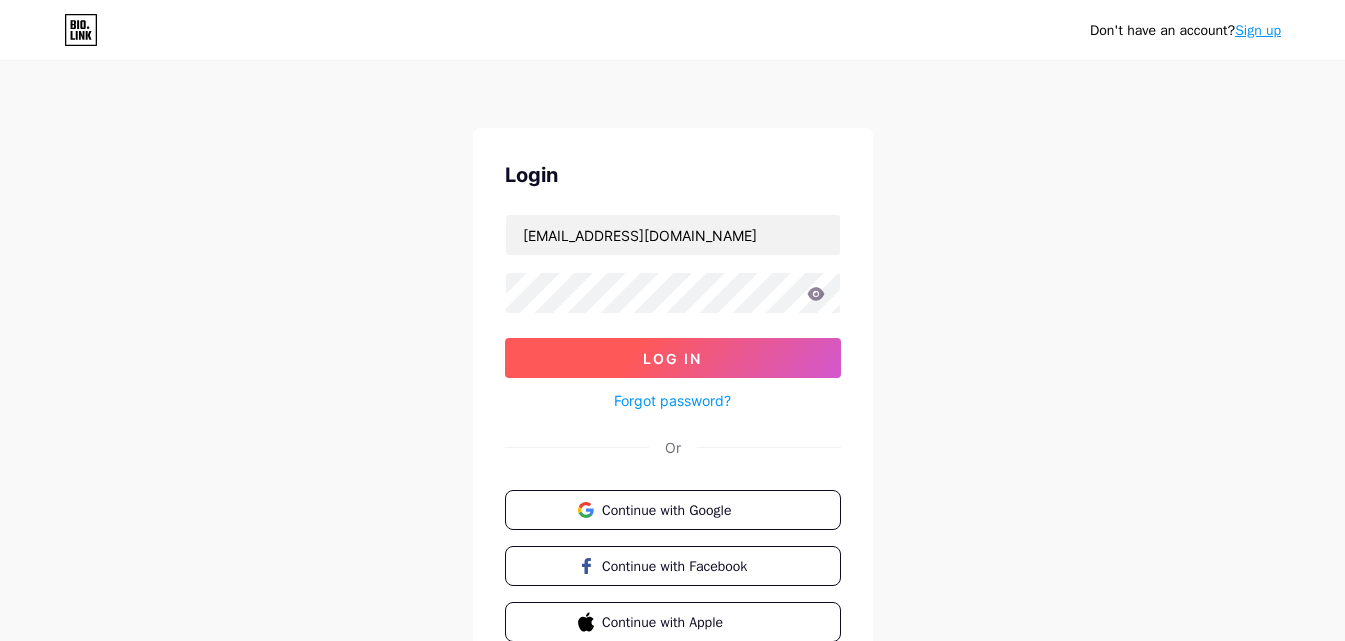 click on "Log In" at bounding box center [672, 358] 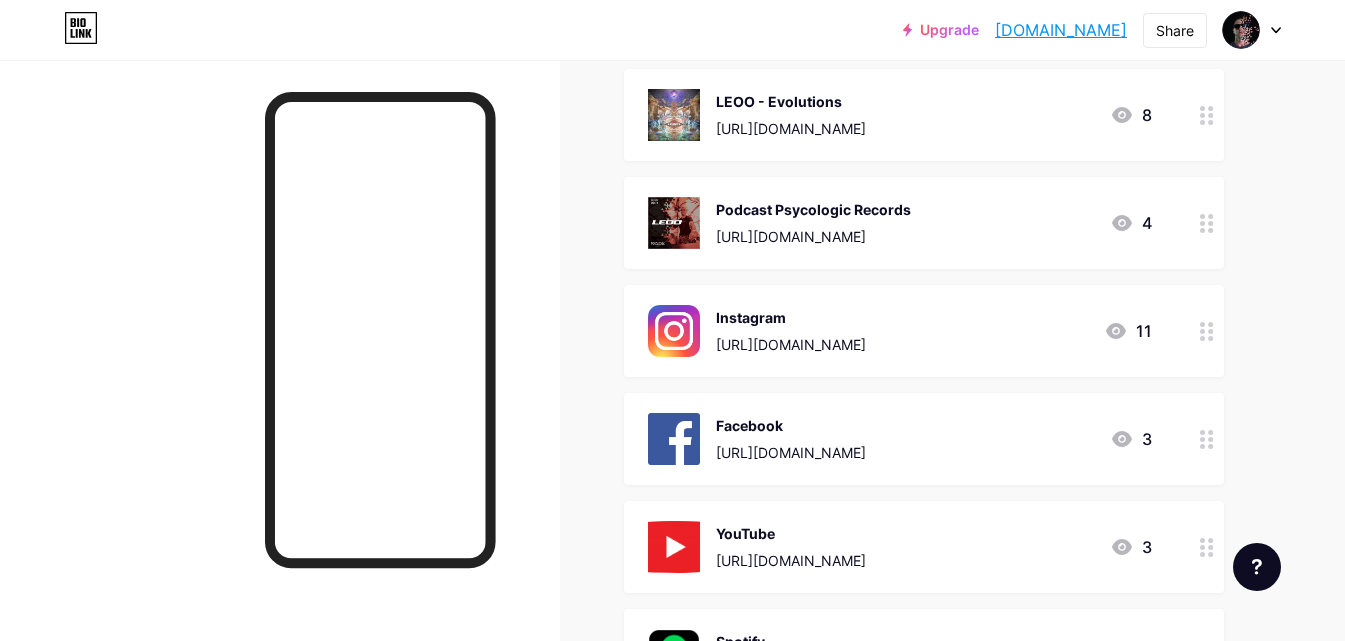 scroll, scrollTop: 0, scrollLeft: 0, axis: both 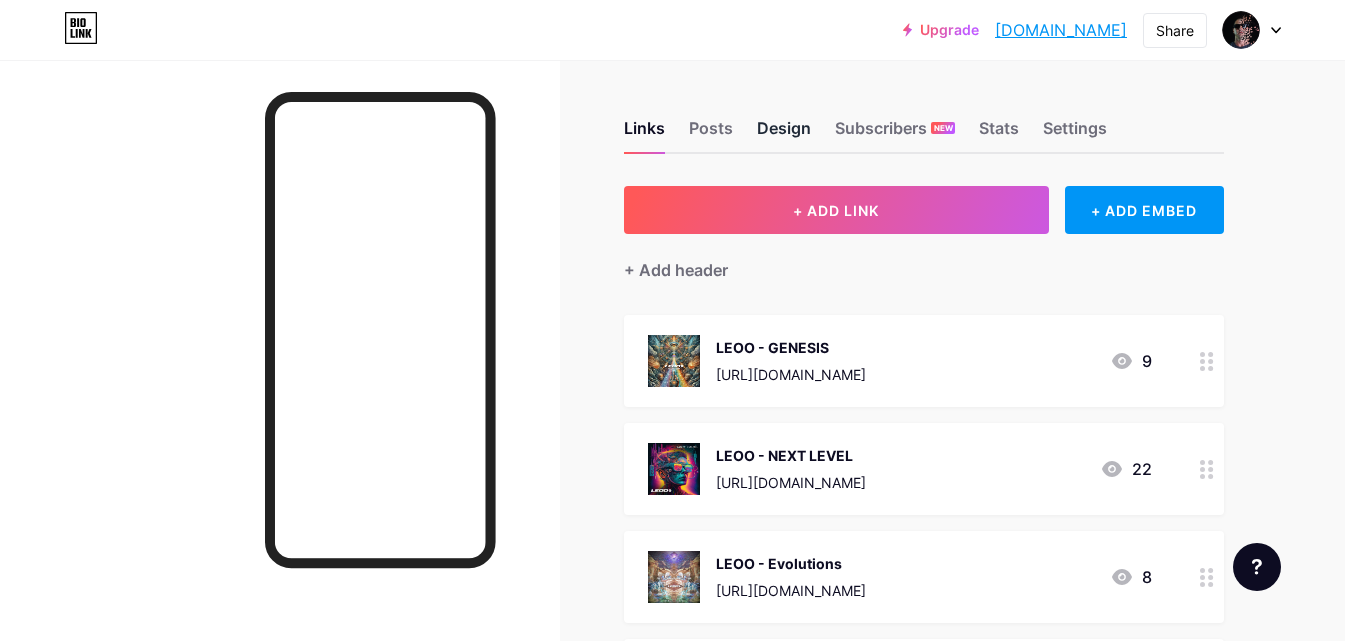 click on "Design" at bounding box center [784, 134] 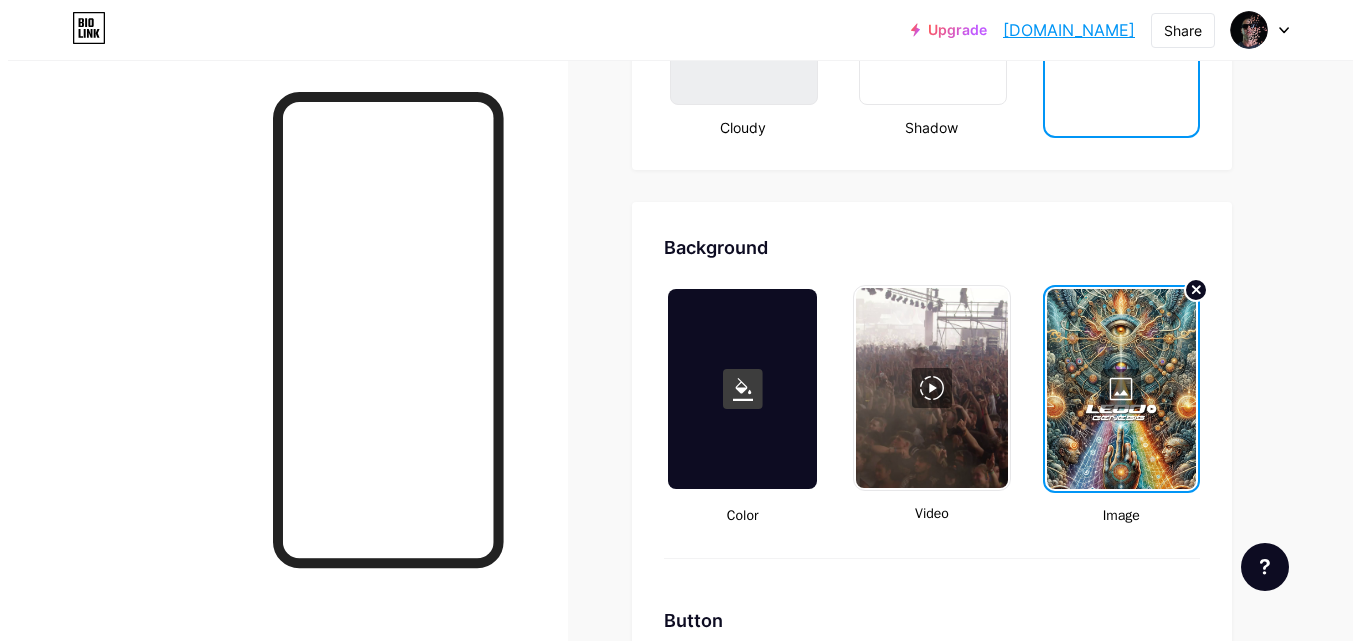 scroll, scrollTop: 2667, scrollLeft: 0, axis: vertical 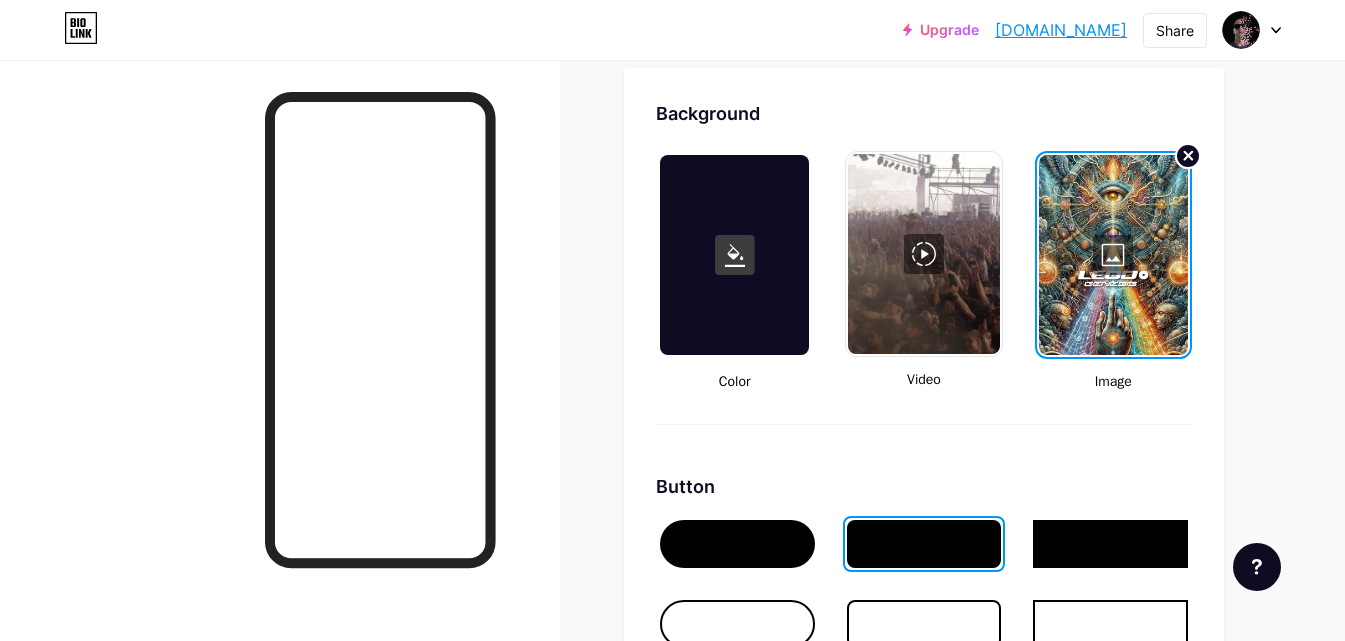 click 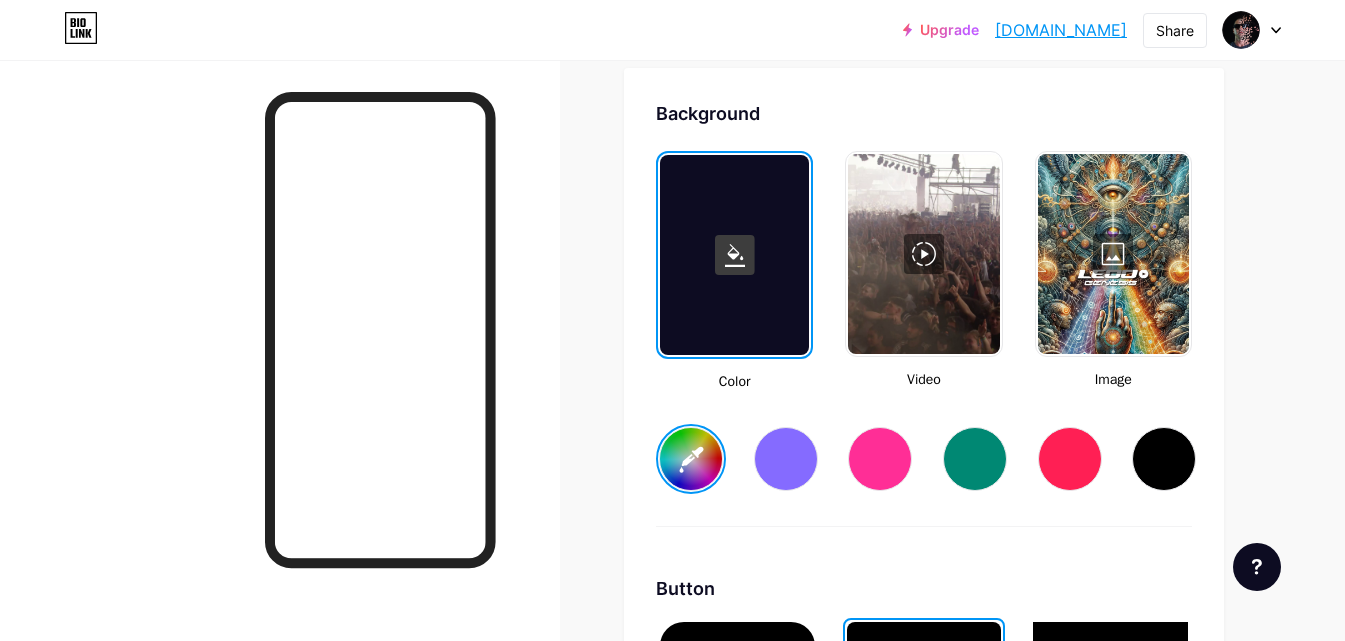 type on "#ffffff" 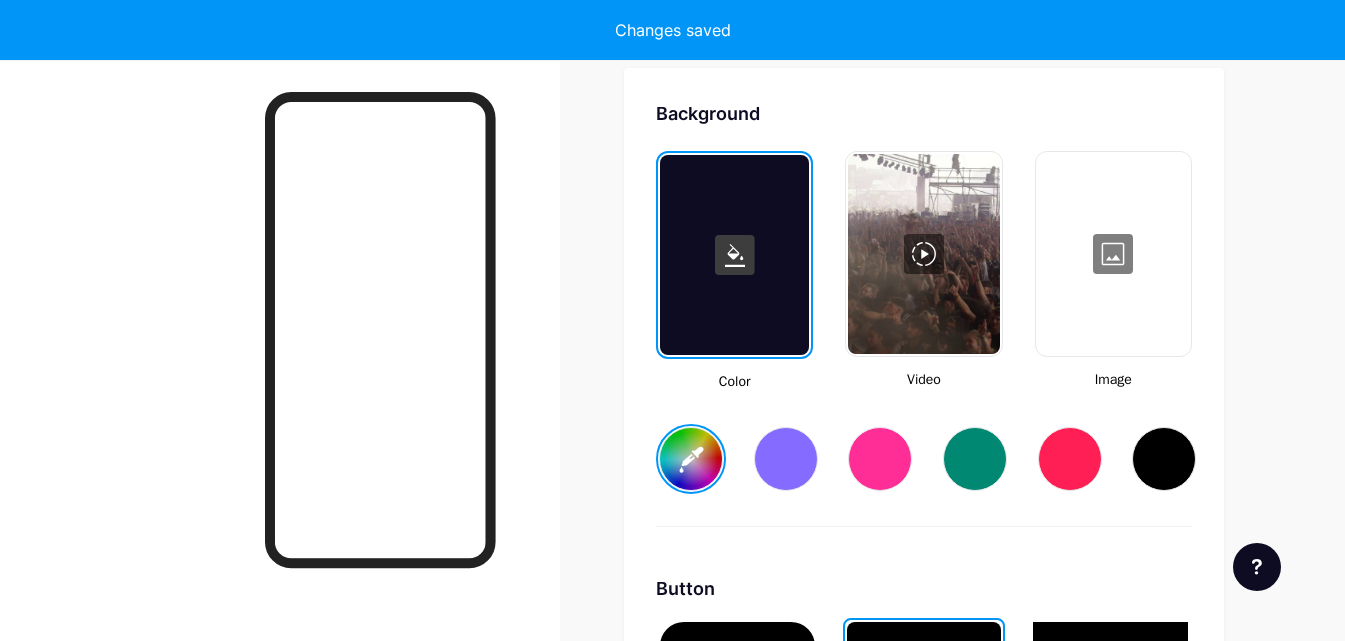type on "#ffffff" 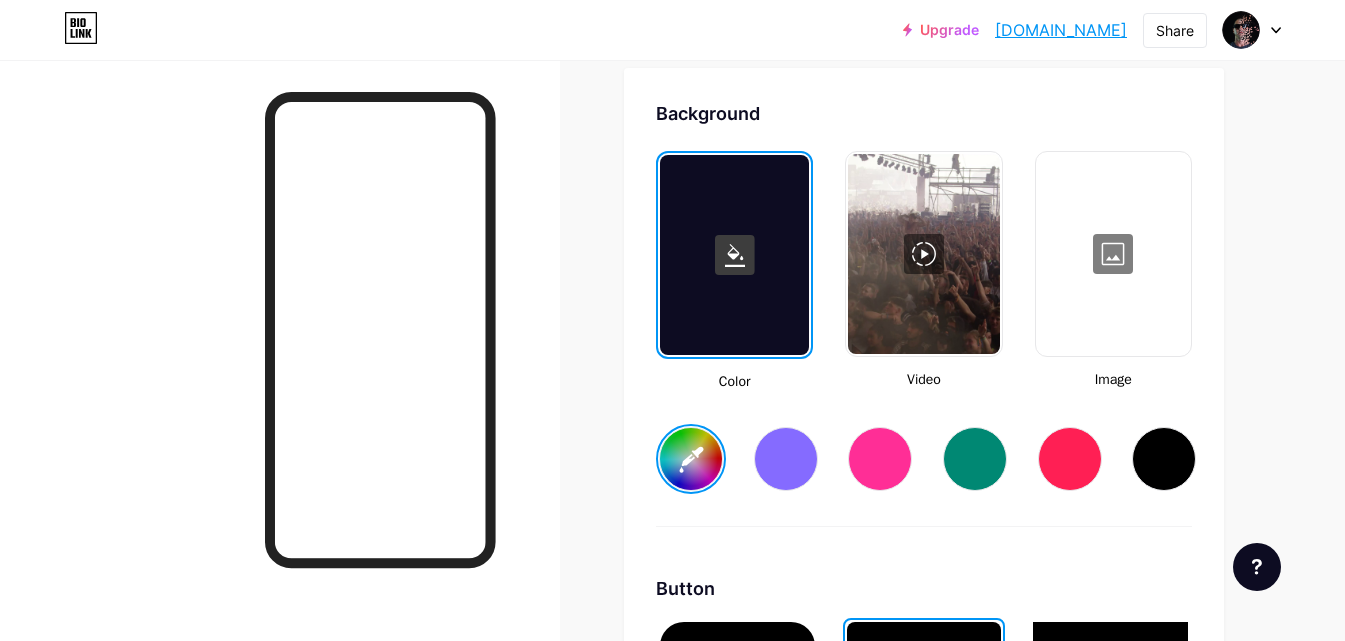 click at bounding box center [923, 254] 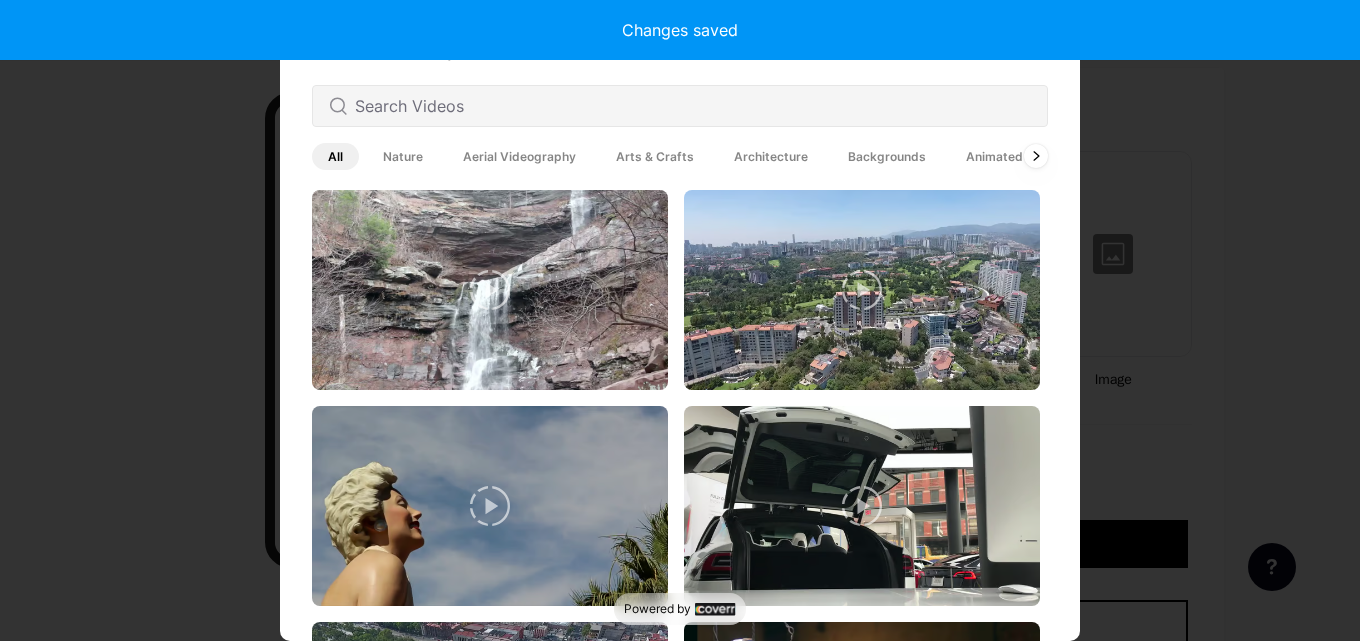 type on "#ffffff" 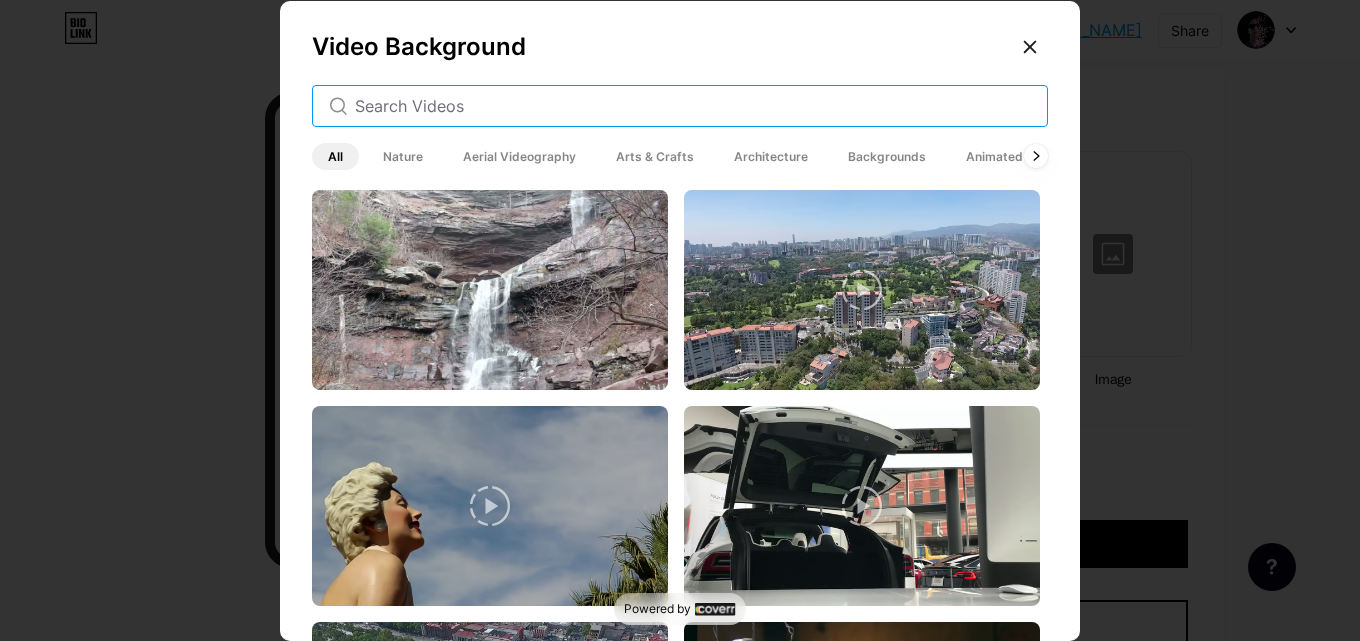 click at bounding box center [693, 106] 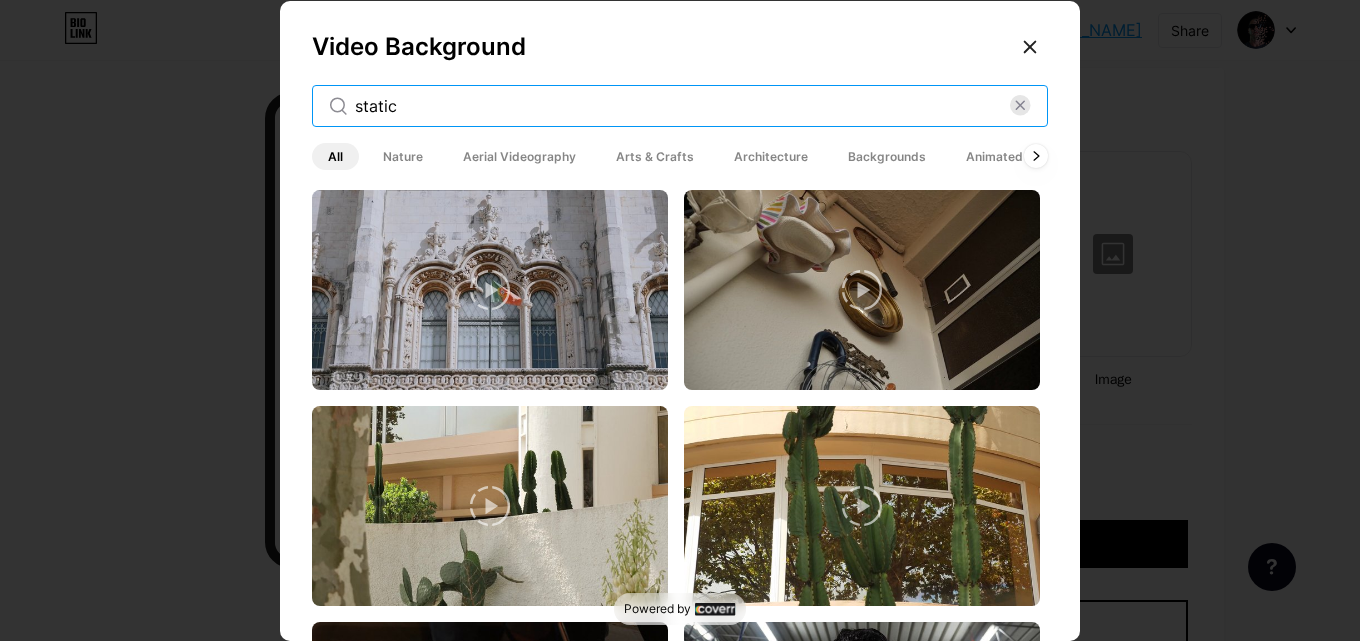 scroll, scrollTop: 1600, scrollLeft: 0, axis: vertical 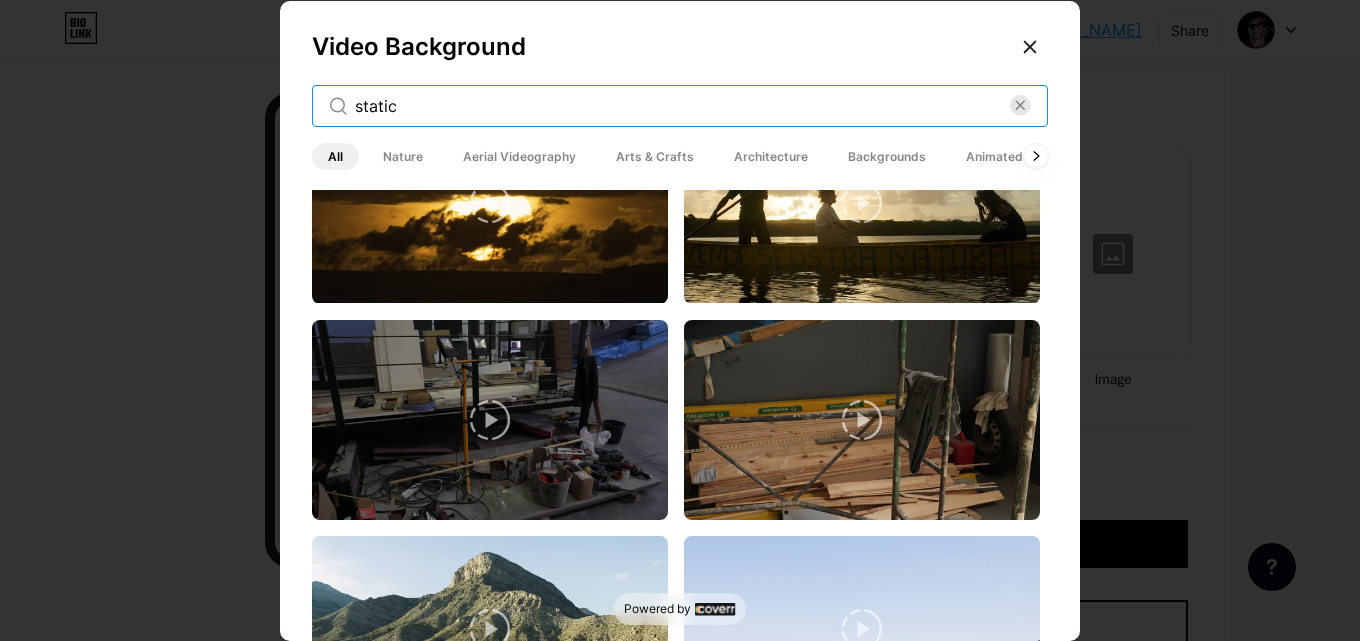 click on "static" at bounding box center [682, 106] 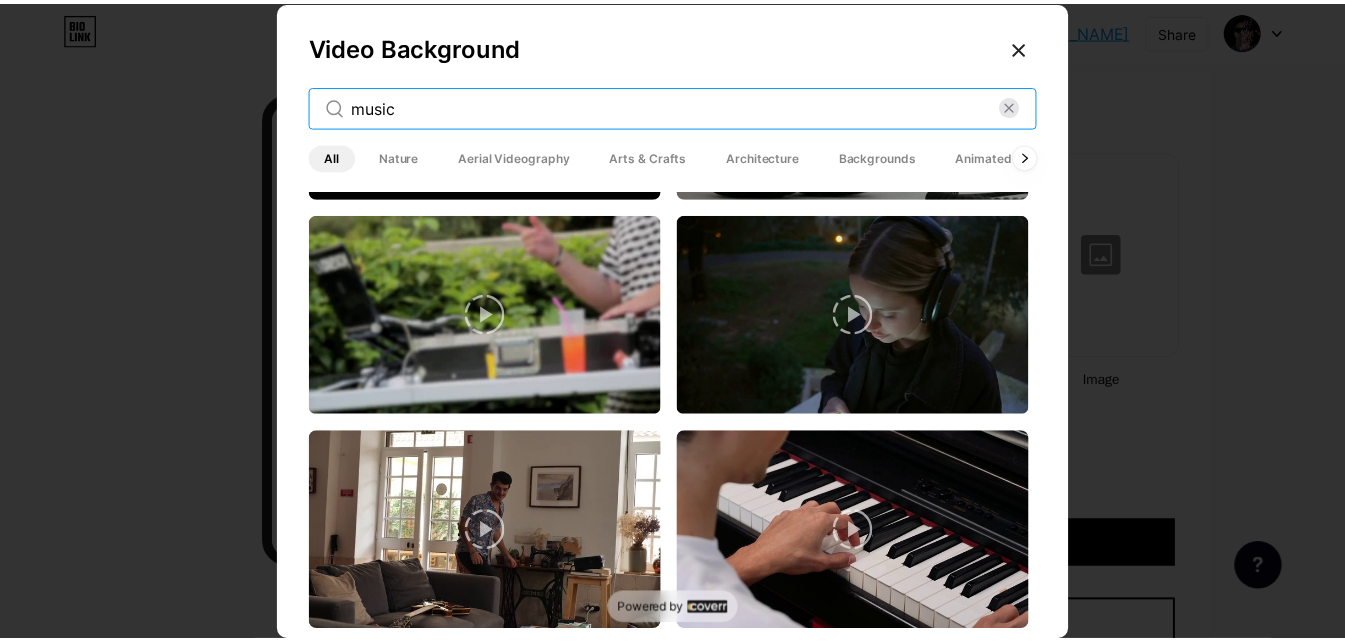 scroll, scrollTop: 1089, scrollLeft: 0, axis: vertical 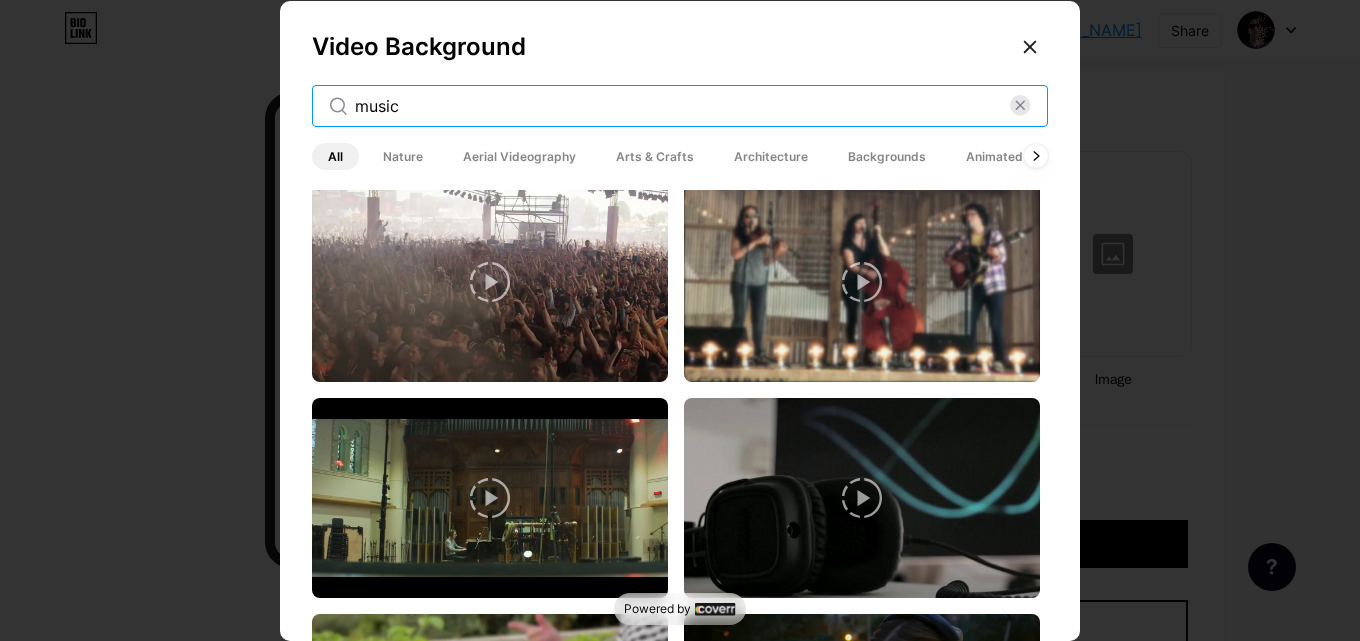 type on "music" 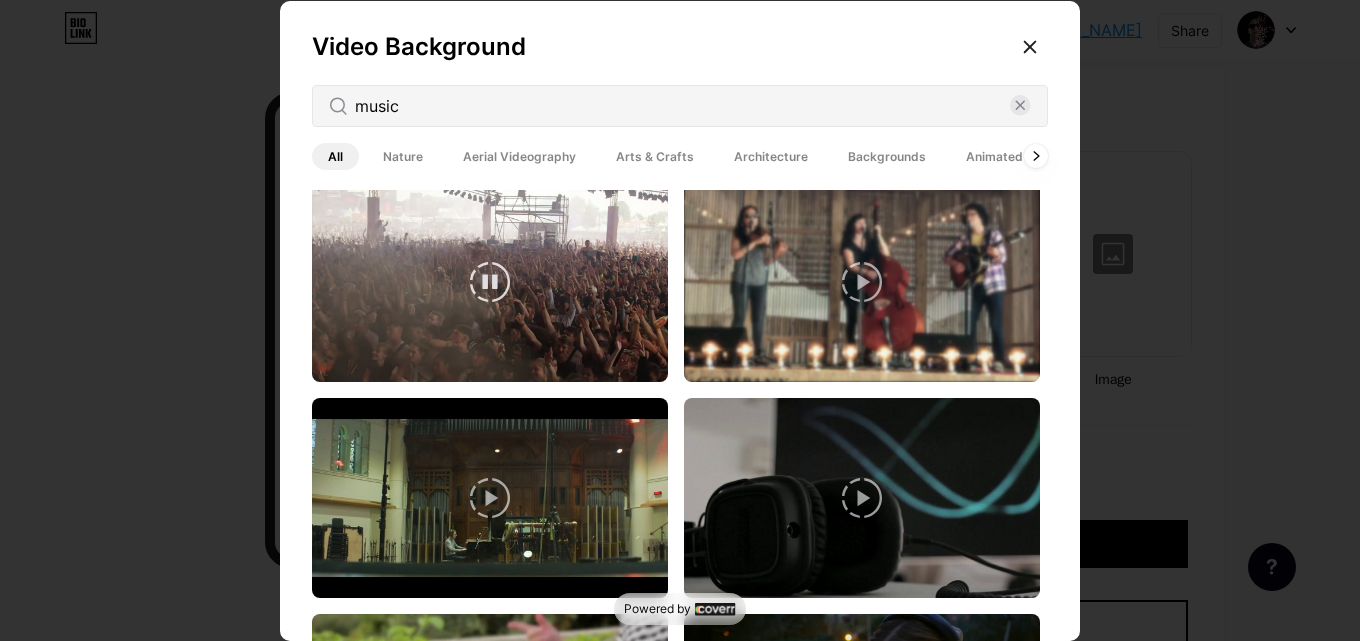 click at bounding box center (490, 282) 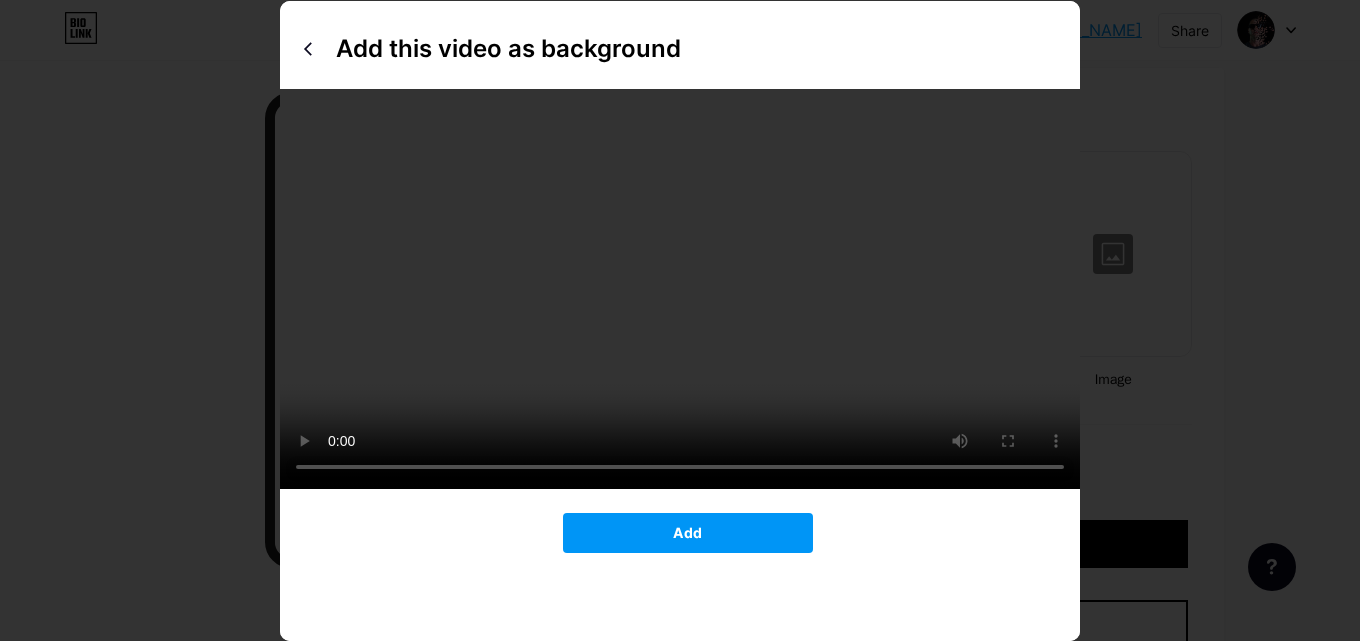 type 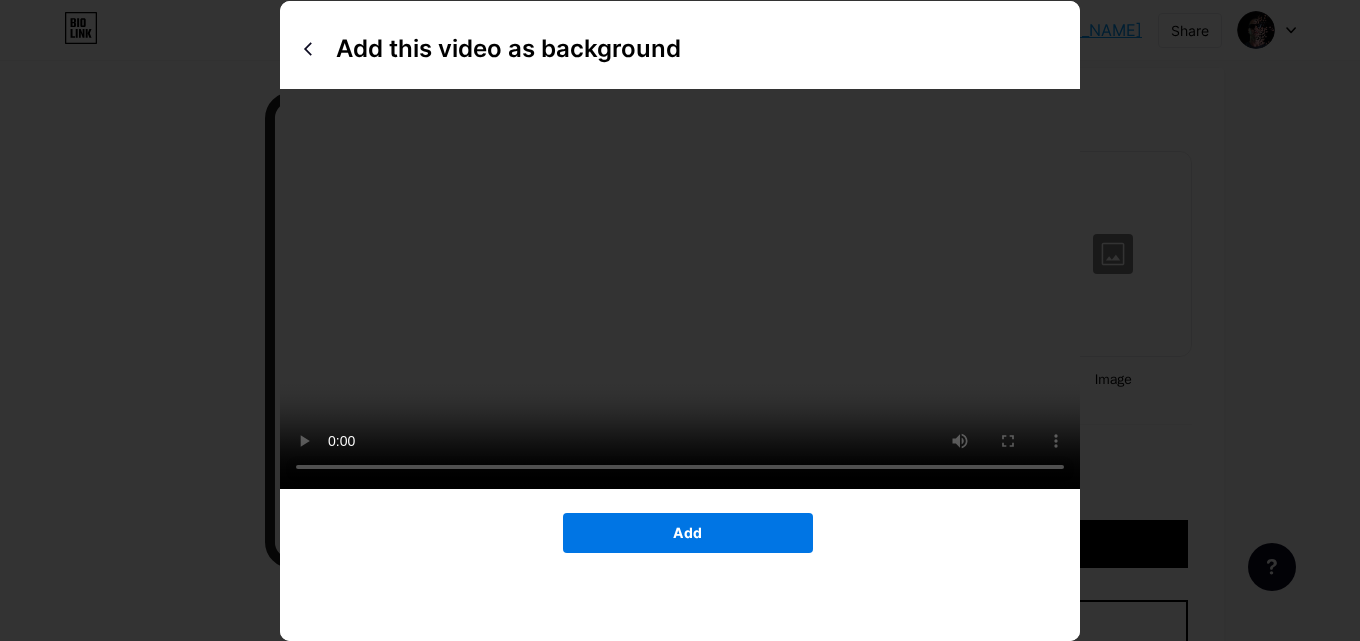 click on "Add" at bounding box center [688, 533] 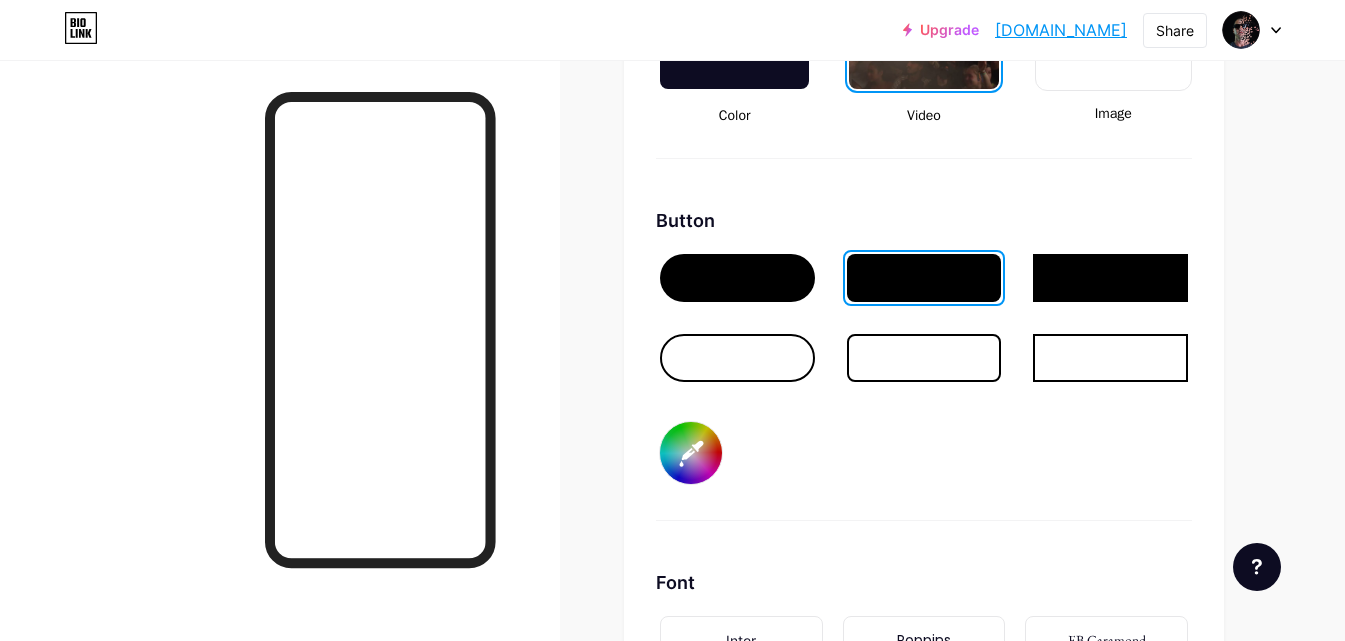 scroll, scrollTop: 2533, scrollLeft: 0, axis: vertical 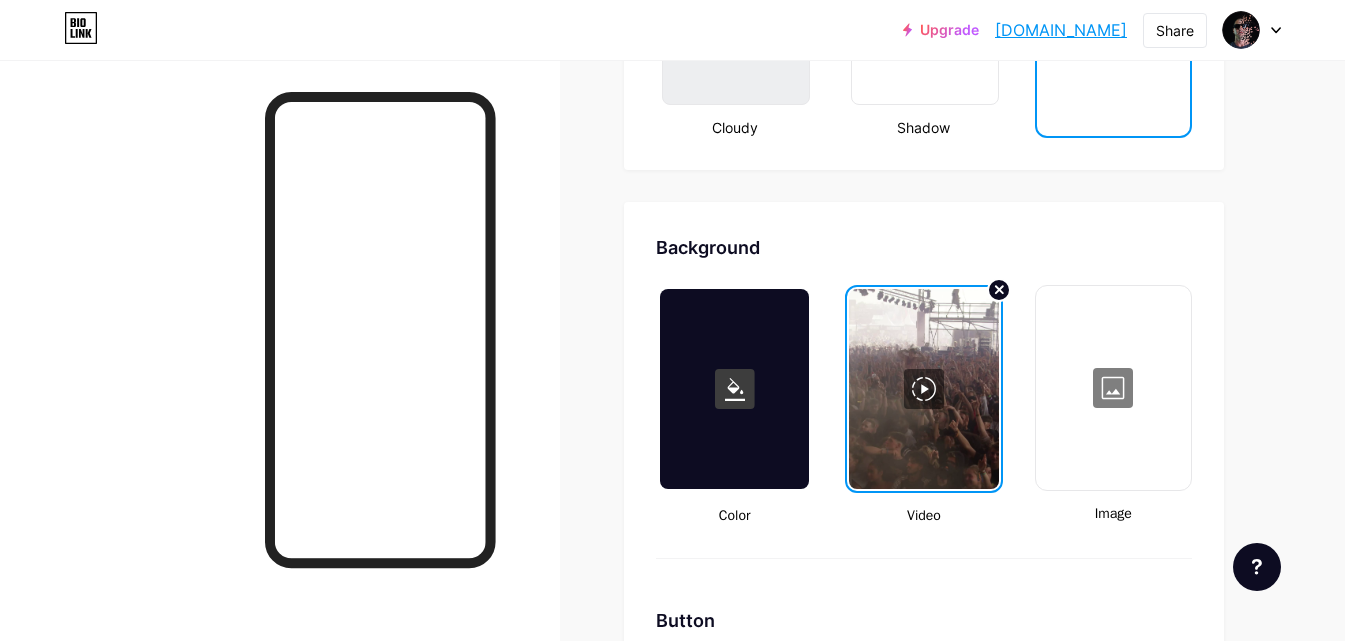 click at bounding box center (1113, 388) 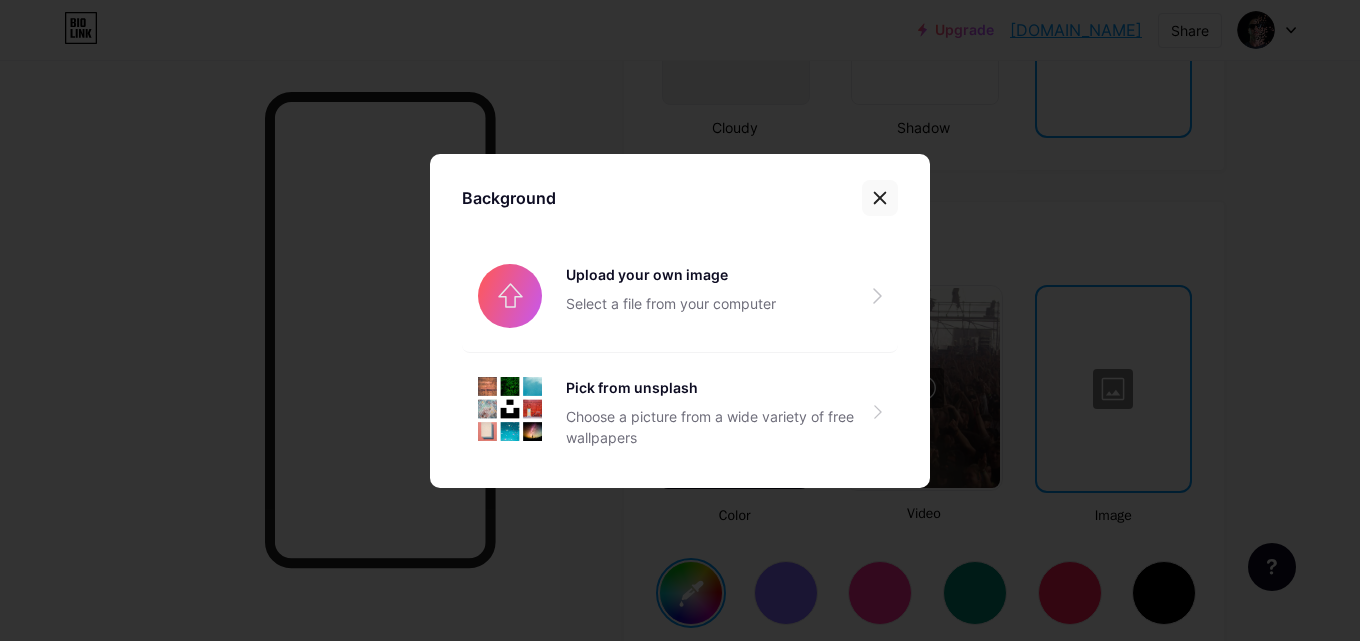 click 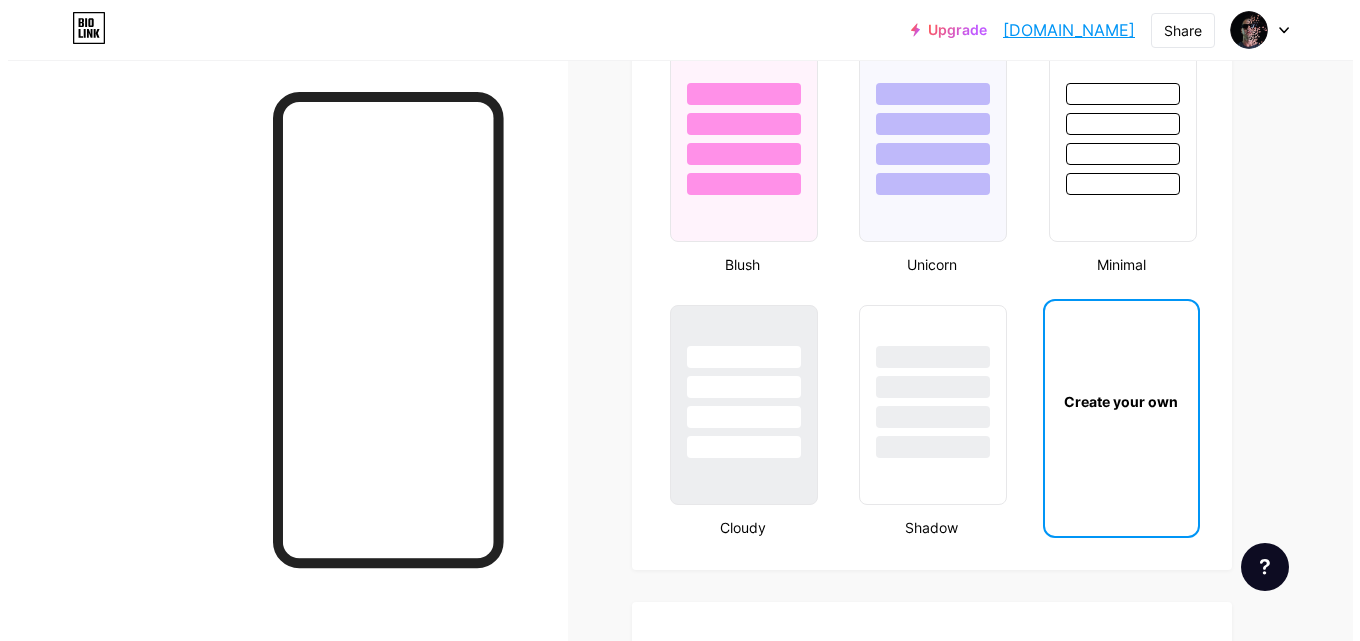 scroll, scrollTop: 2667, scrollLeft: 0, axis: vertical 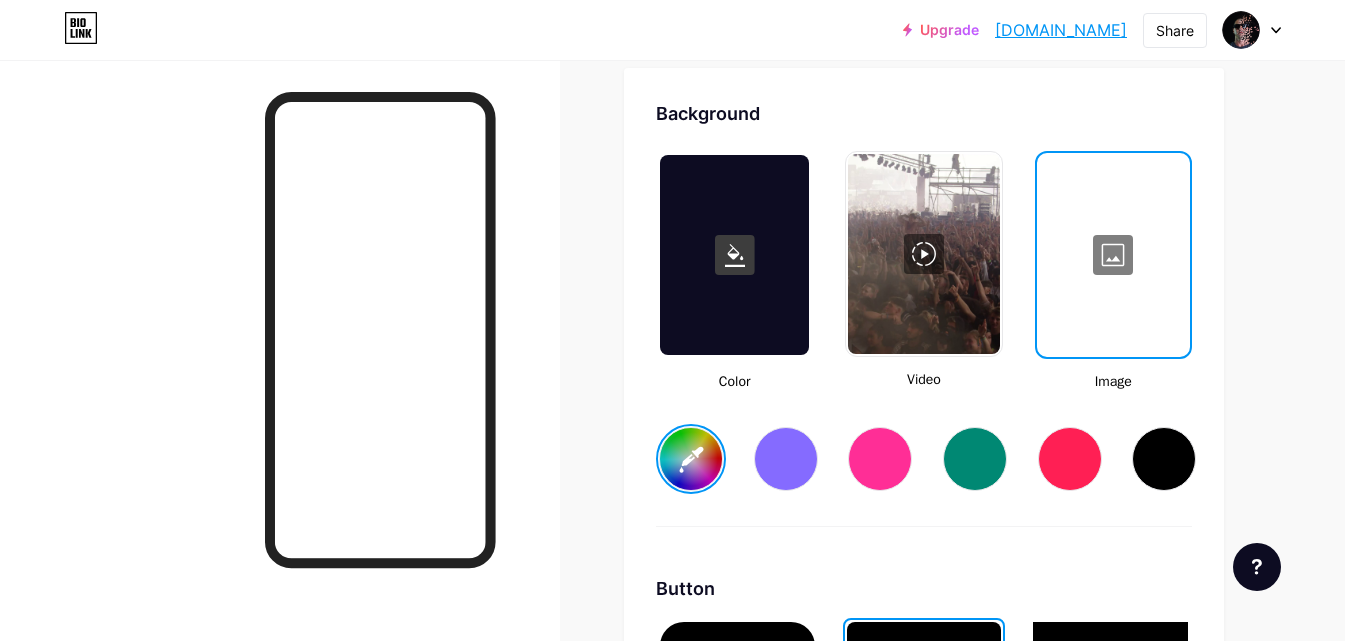 click at bounding box center (923, 254) 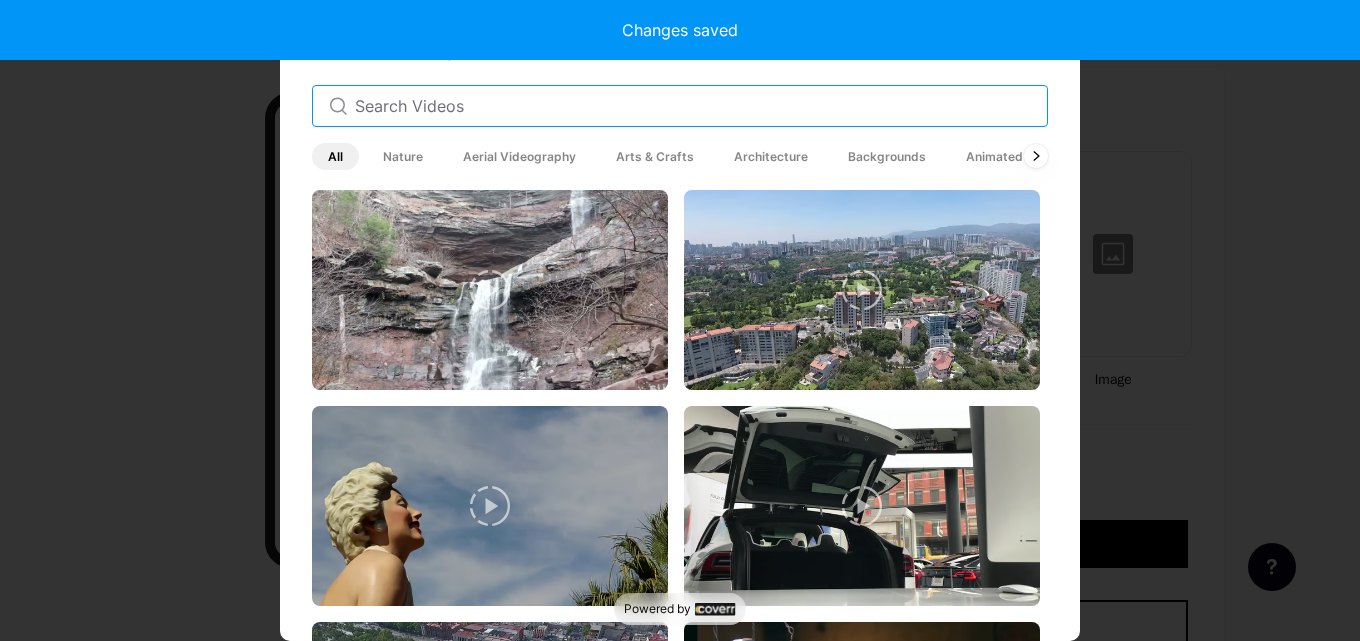 click at bounding box center [693, 106] 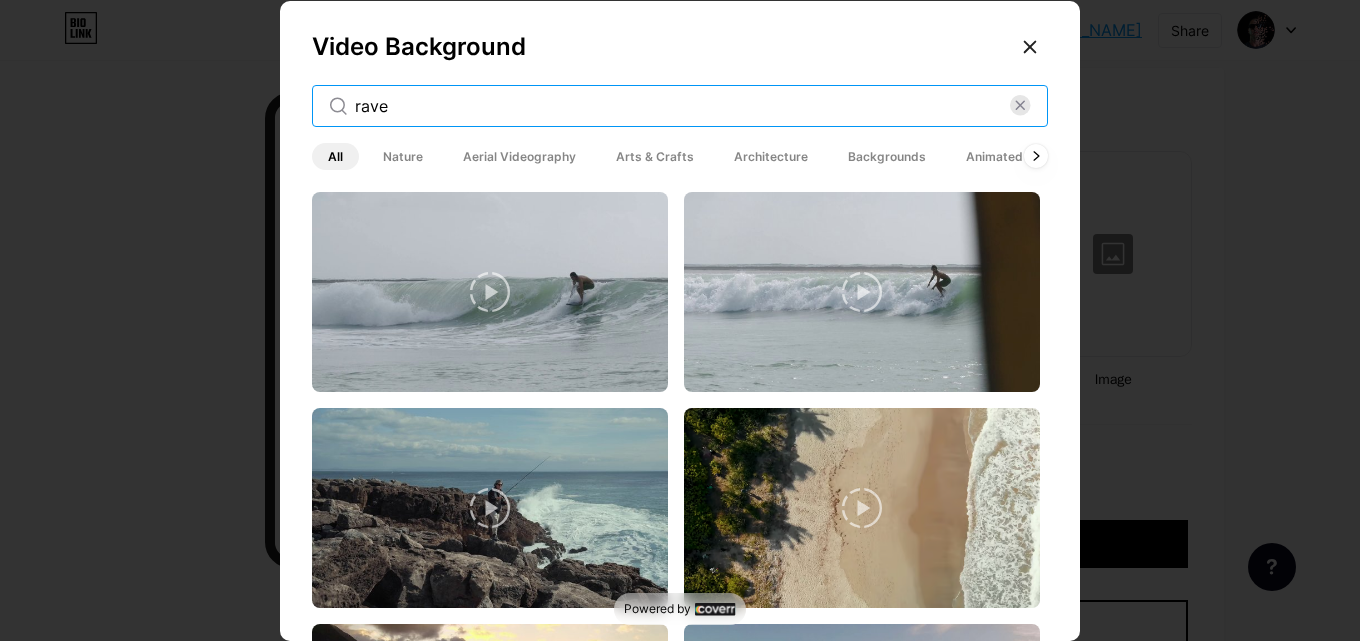 scroll, scrollTop: 5318, scrollLeft: 0, axis: vertical 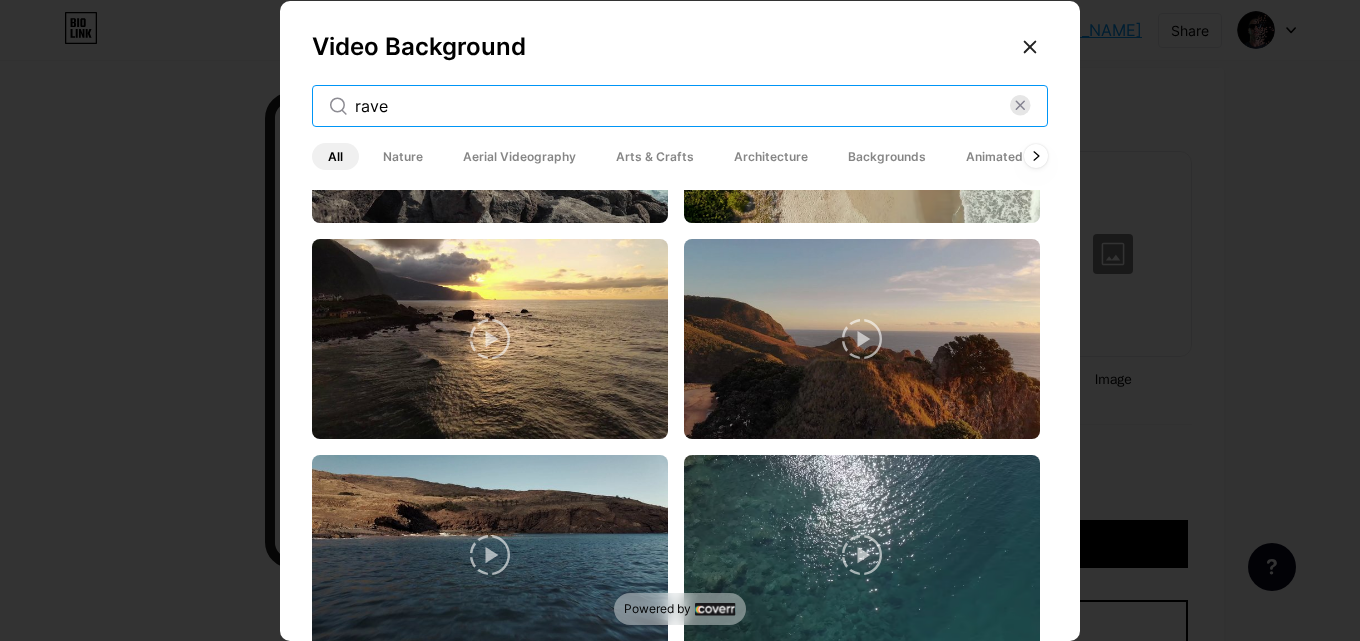 click on "rave" at bounding box center [682, 106] 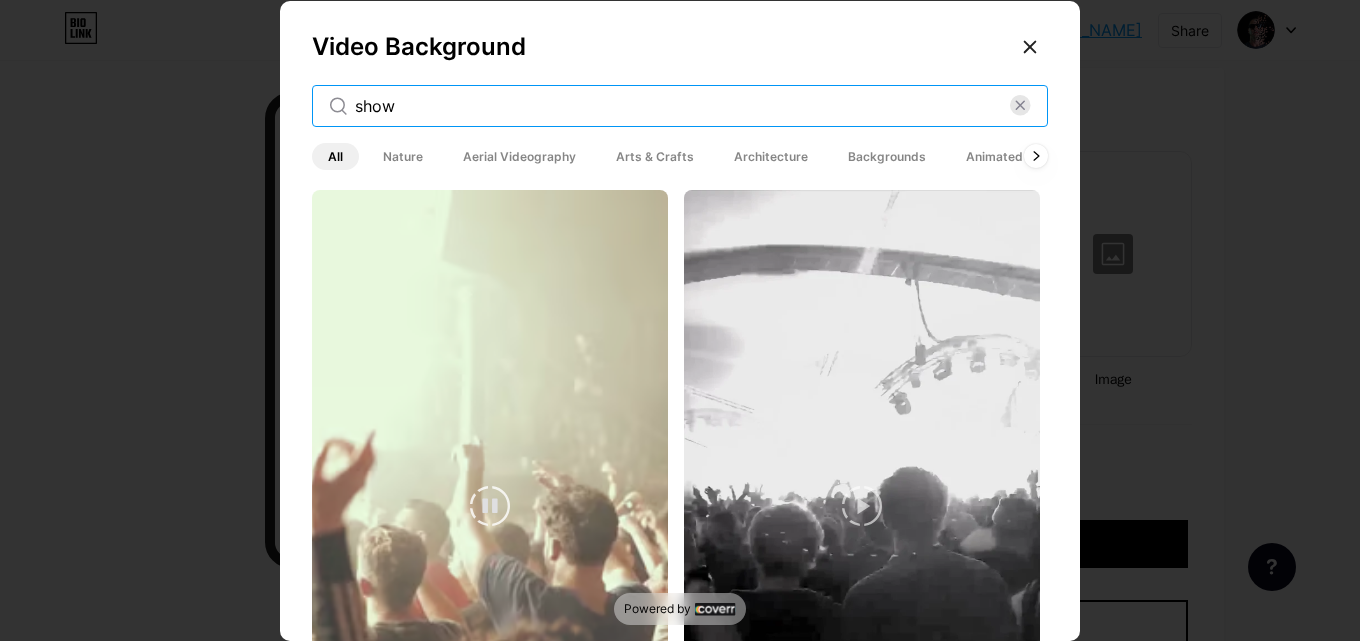 scroll, scrollTop: 133, scrollLeft: 0, axis: vertical 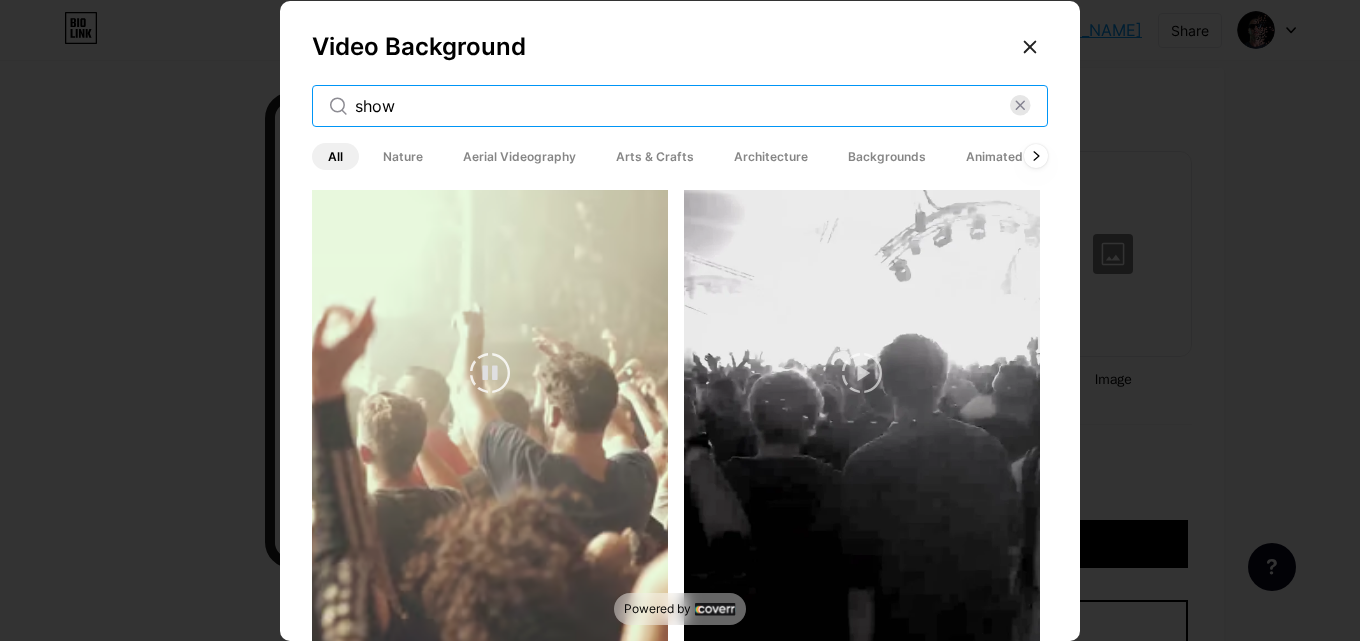 type on "show" 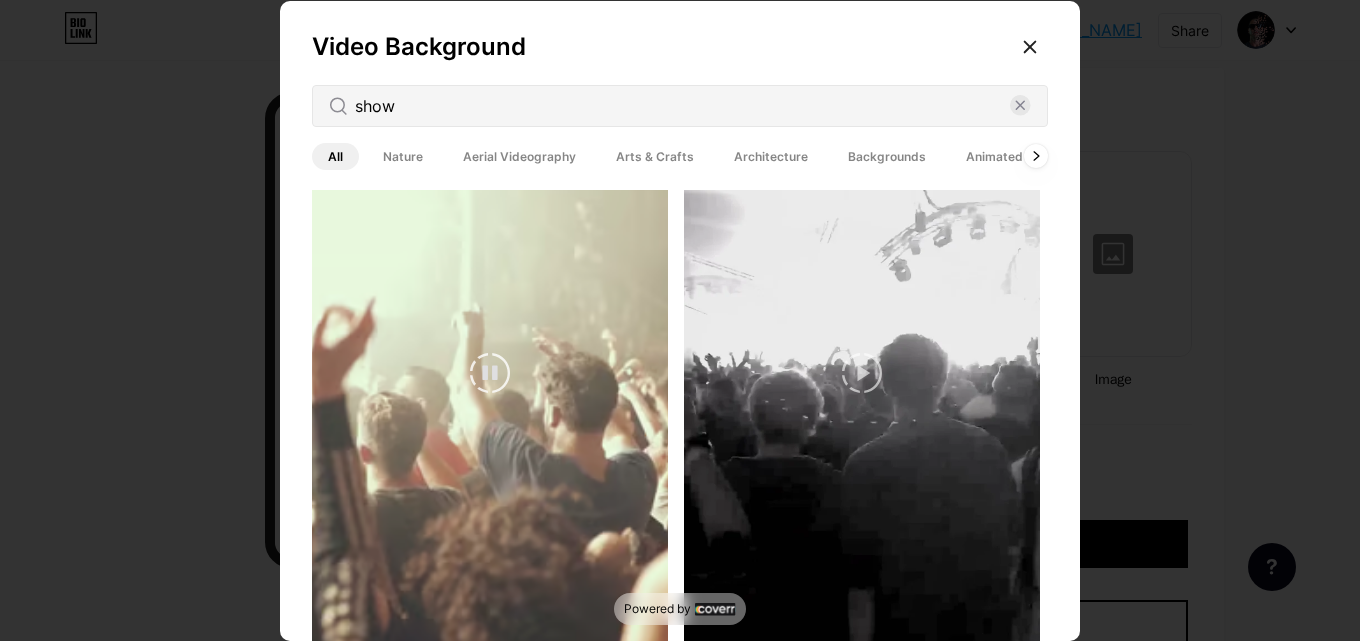 click at bounding box center (490, 373) 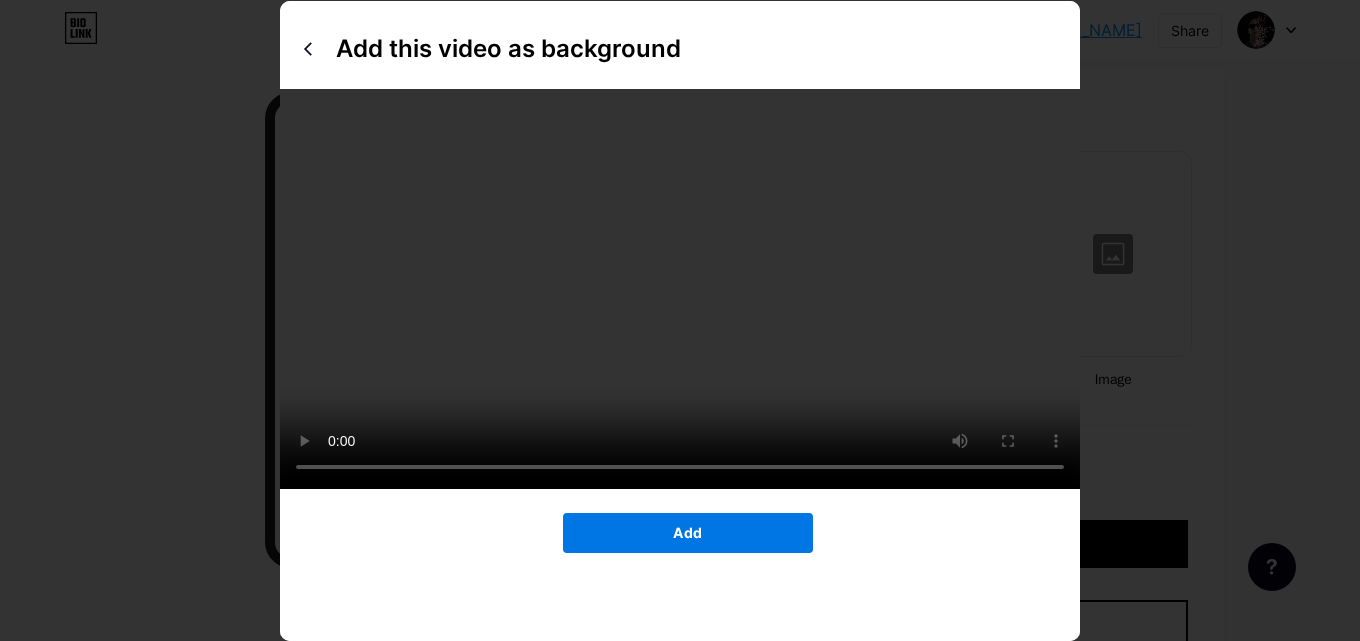 click on "Add" at bounding box center (687, 532) 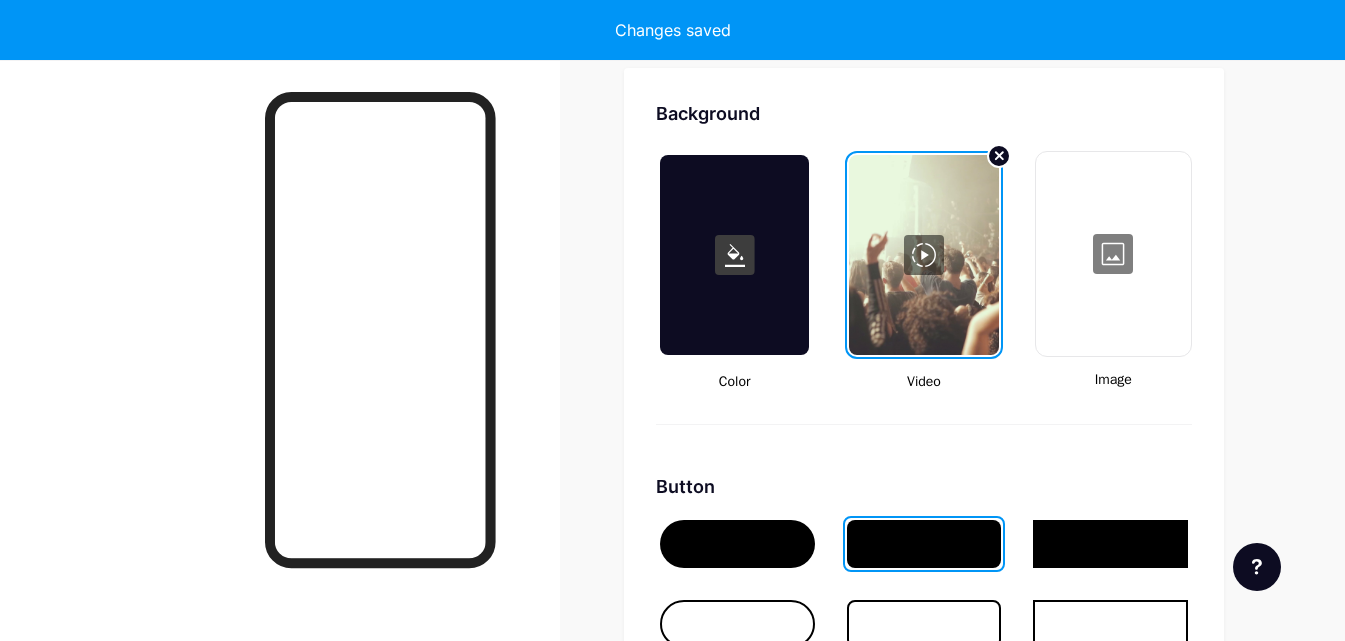 type on "#ffffff" 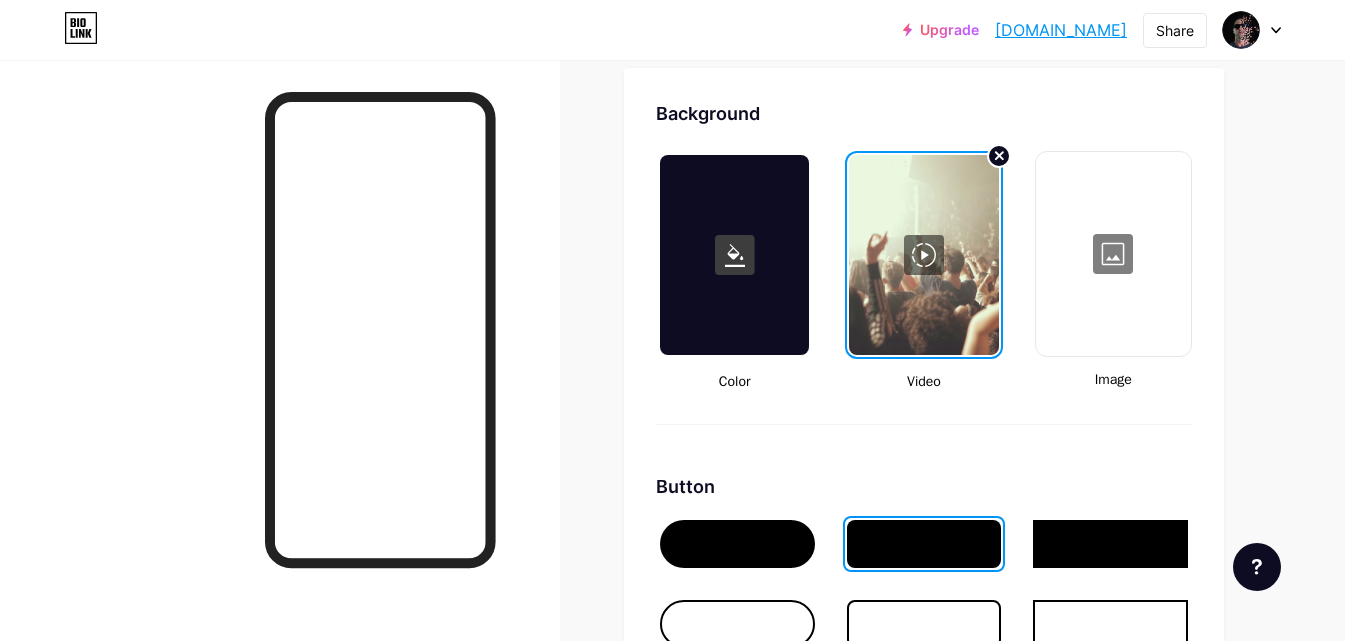 click at bounding box center [923, 255] 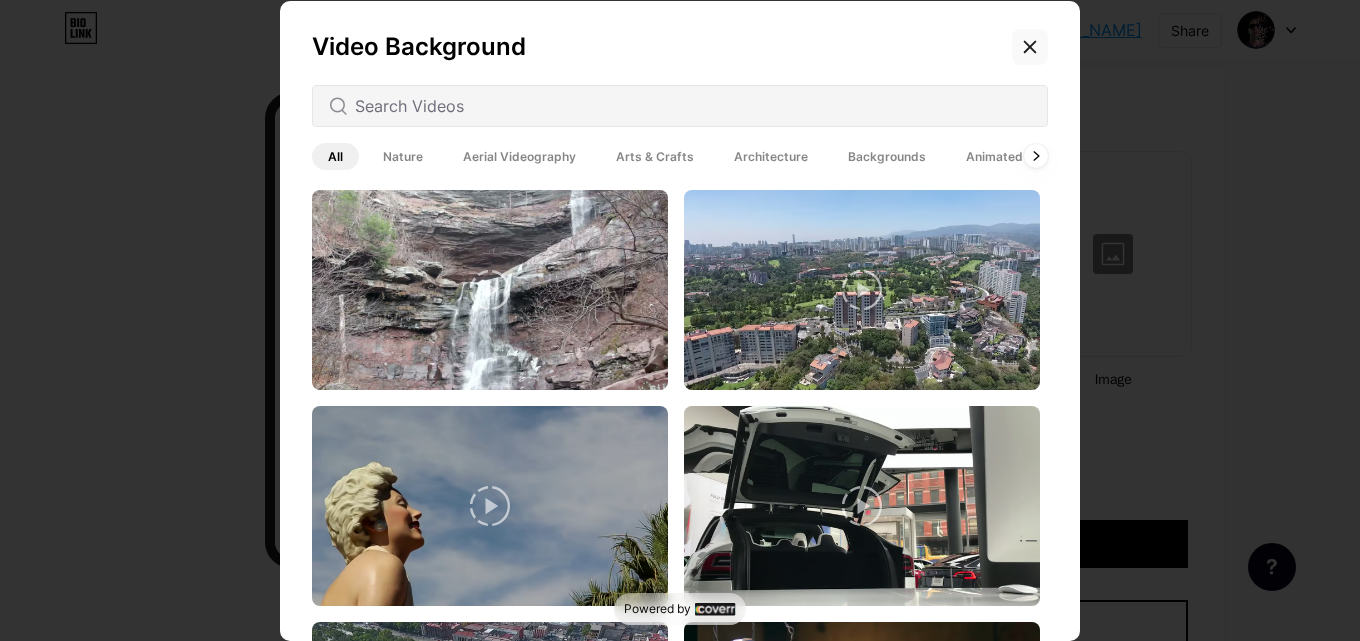 click at bounding box center [1030, 47] 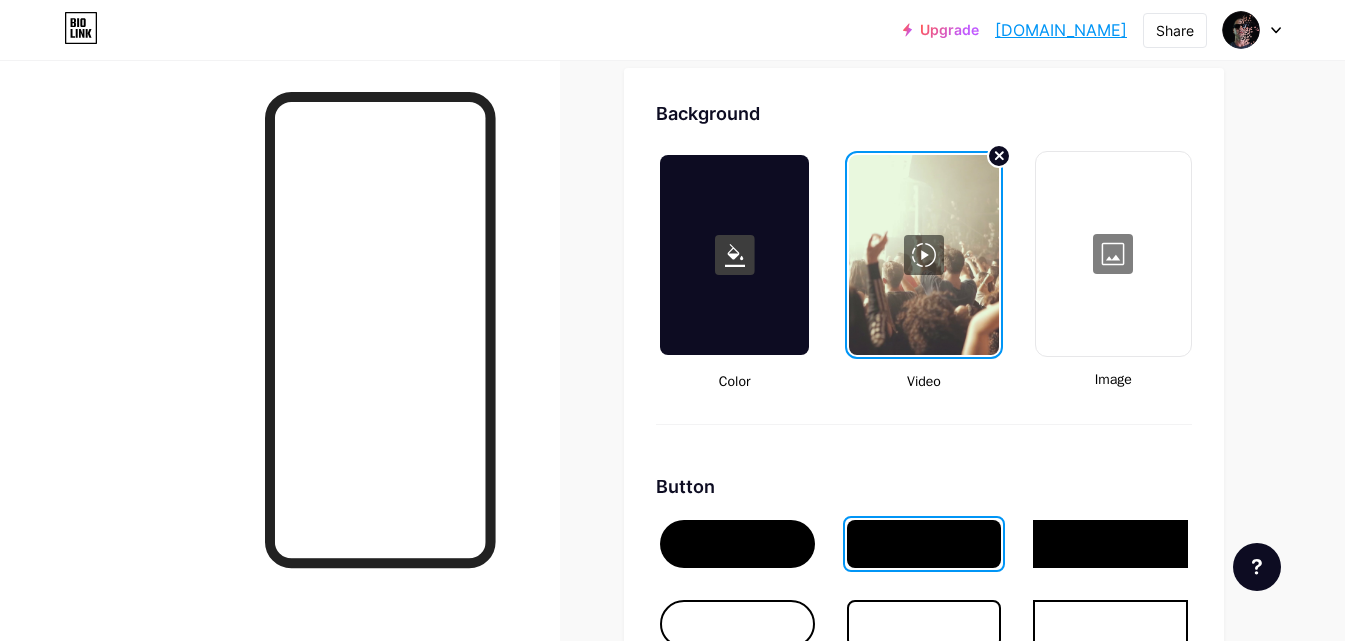 drag, startPoint x: 876, startPoint y: 234, endPoint x: 873, endPoint y: 211, distance: 23.194826 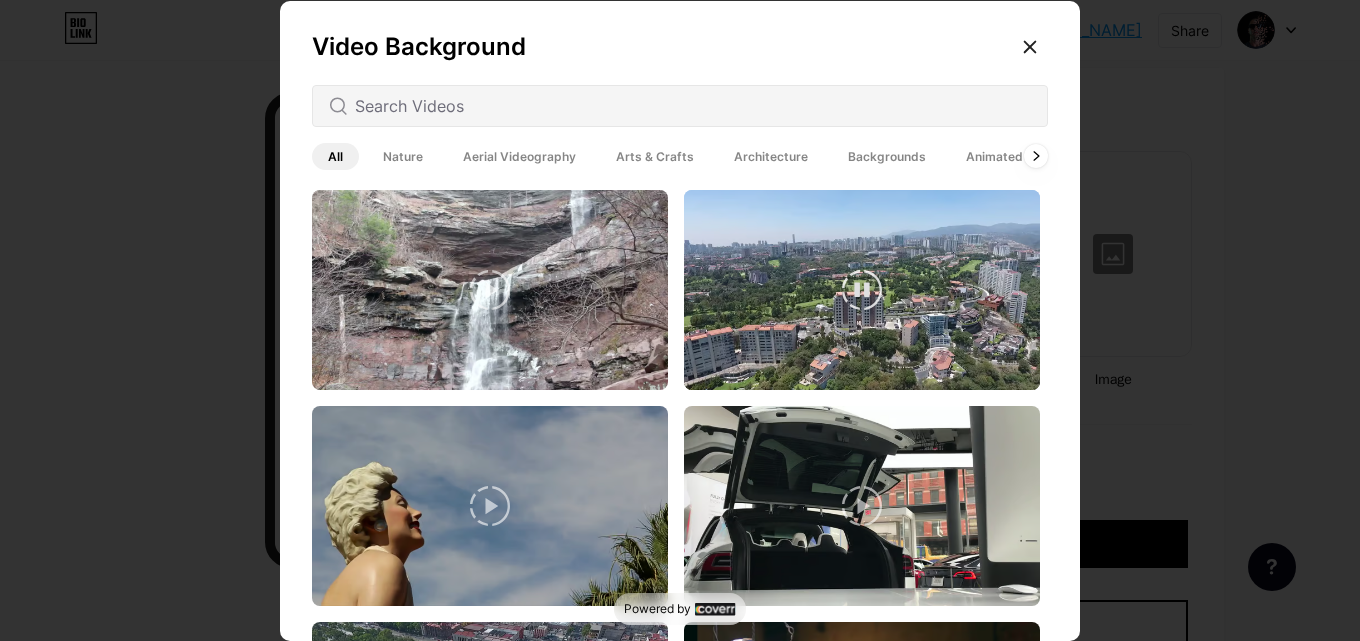 click at bounding box center [862, 290] 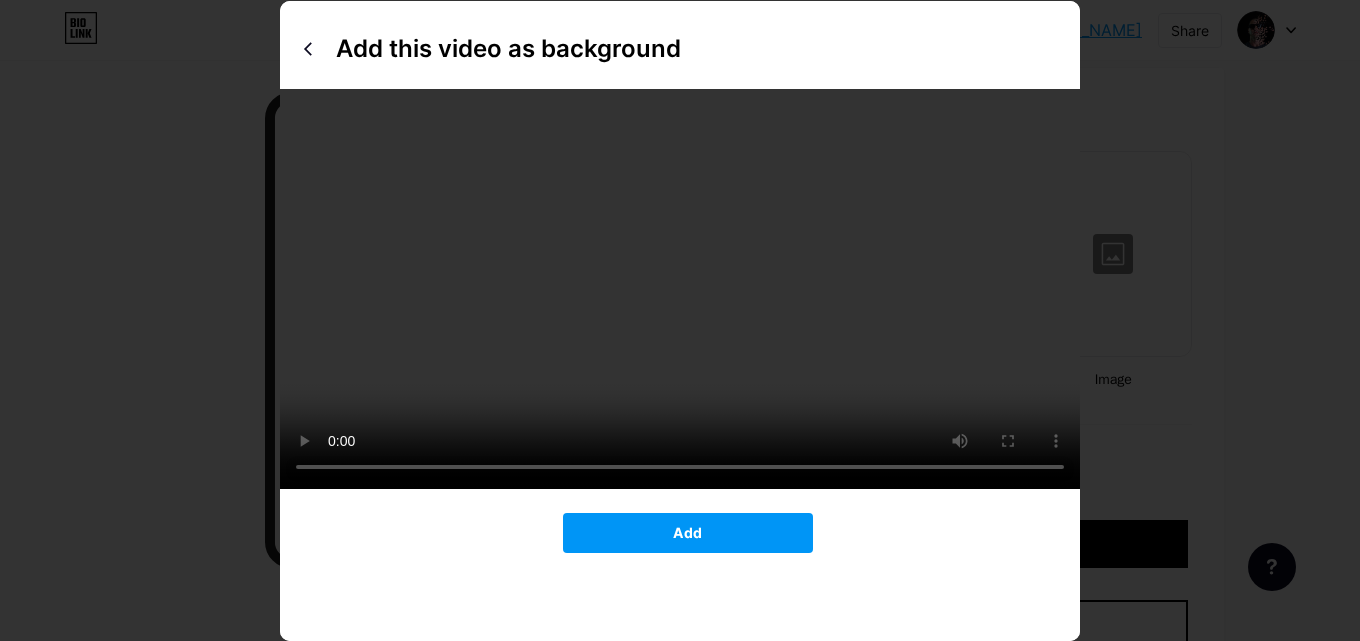 click at bounding box center [862, 290] 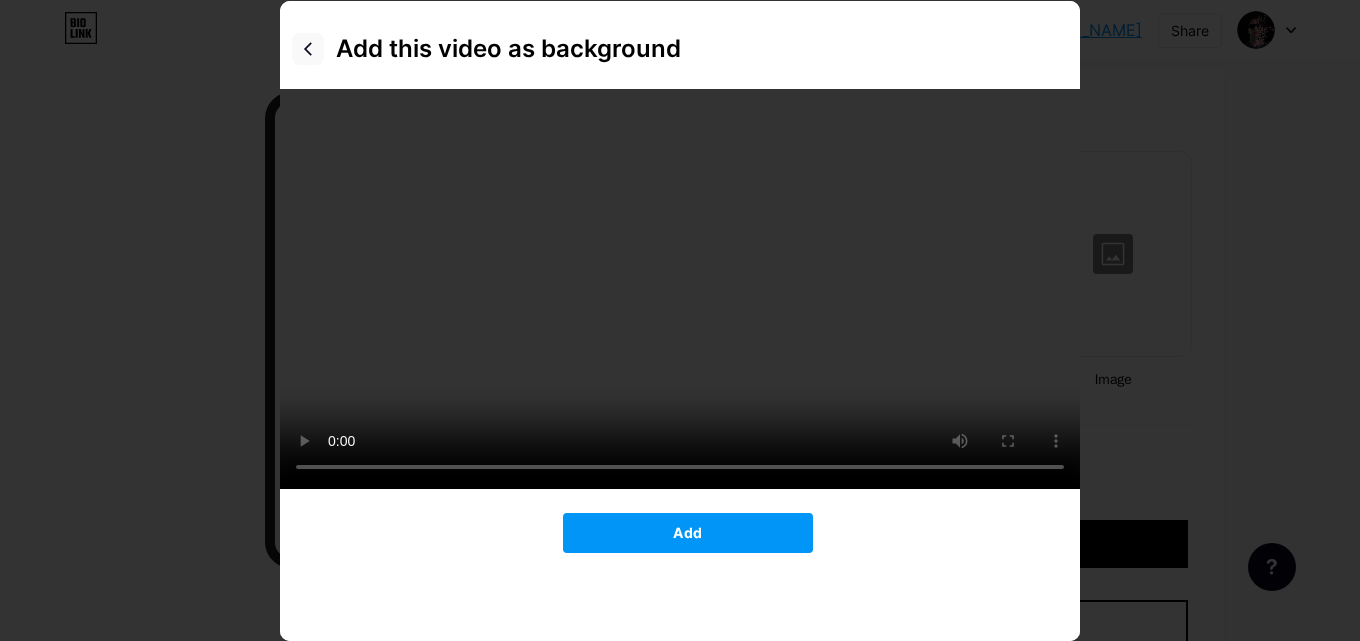 click 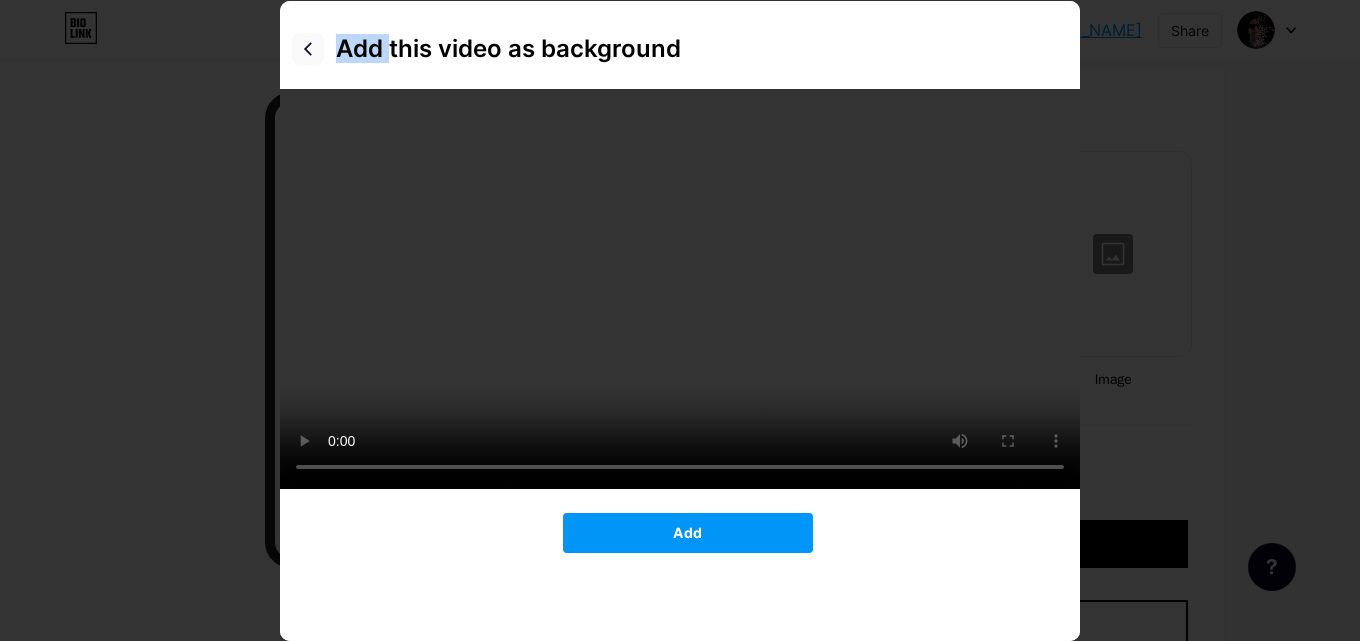 click 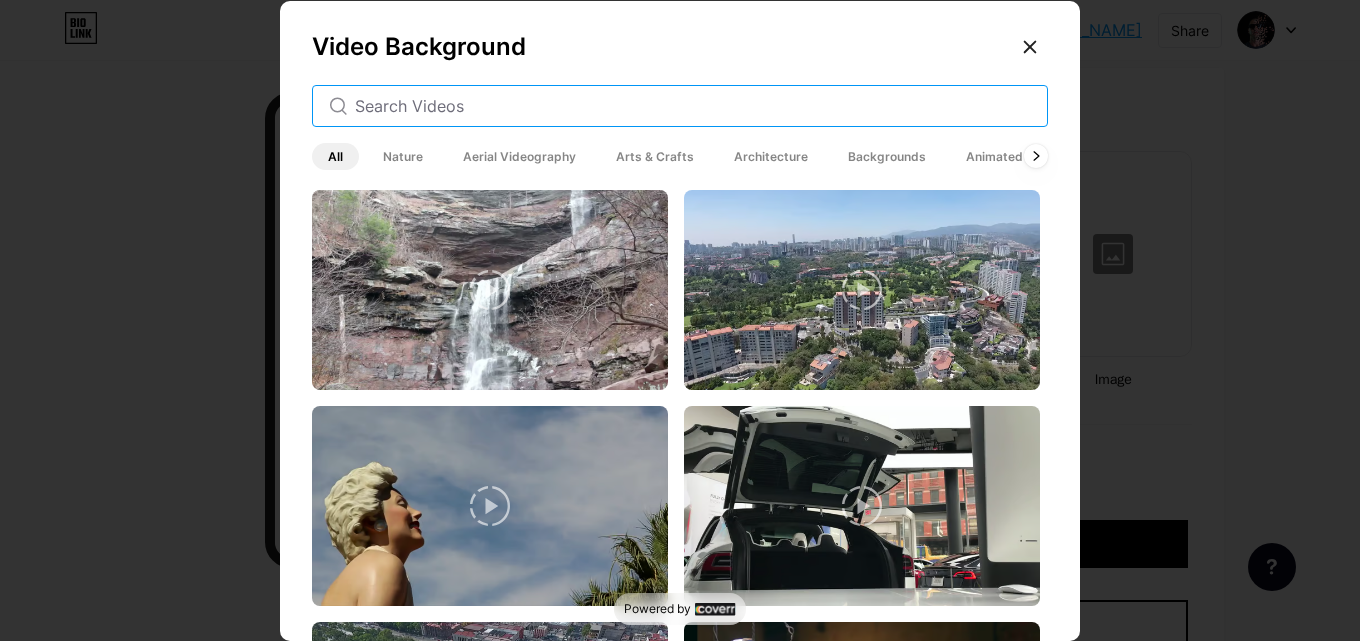 click at bounding box center [693, 106] 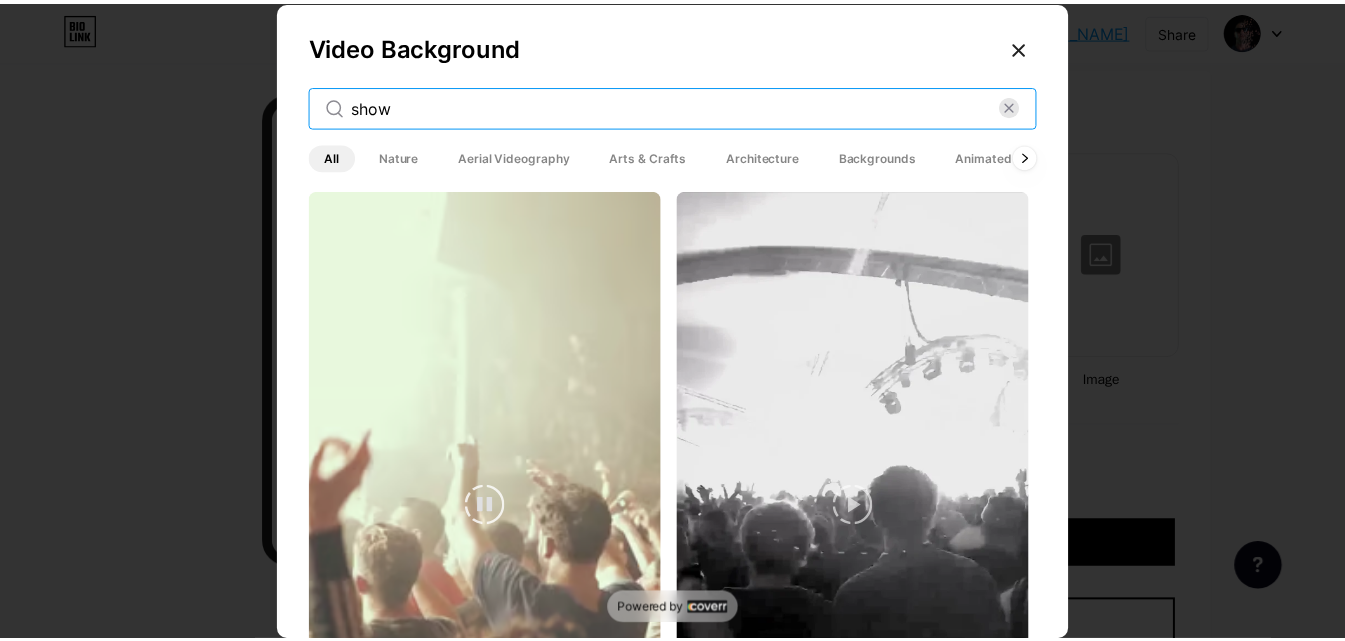 scroll, scrollTop: 533, scrollLeft: 0, axis: vertical 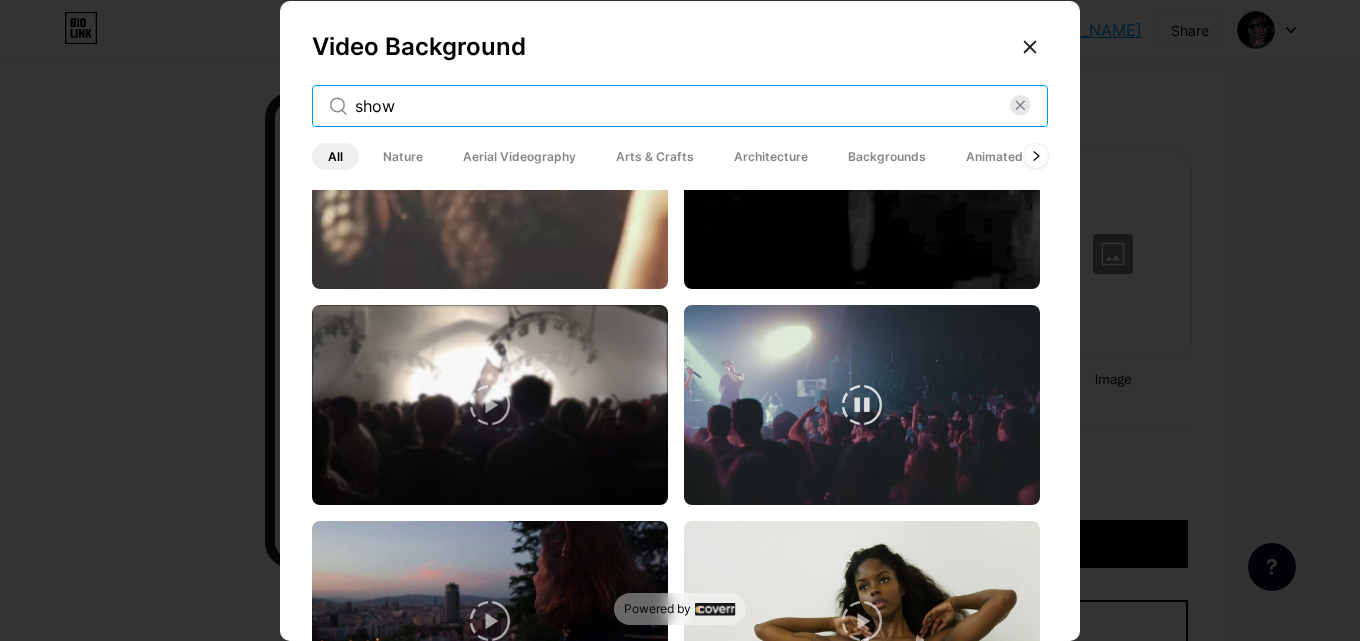 type on "show" 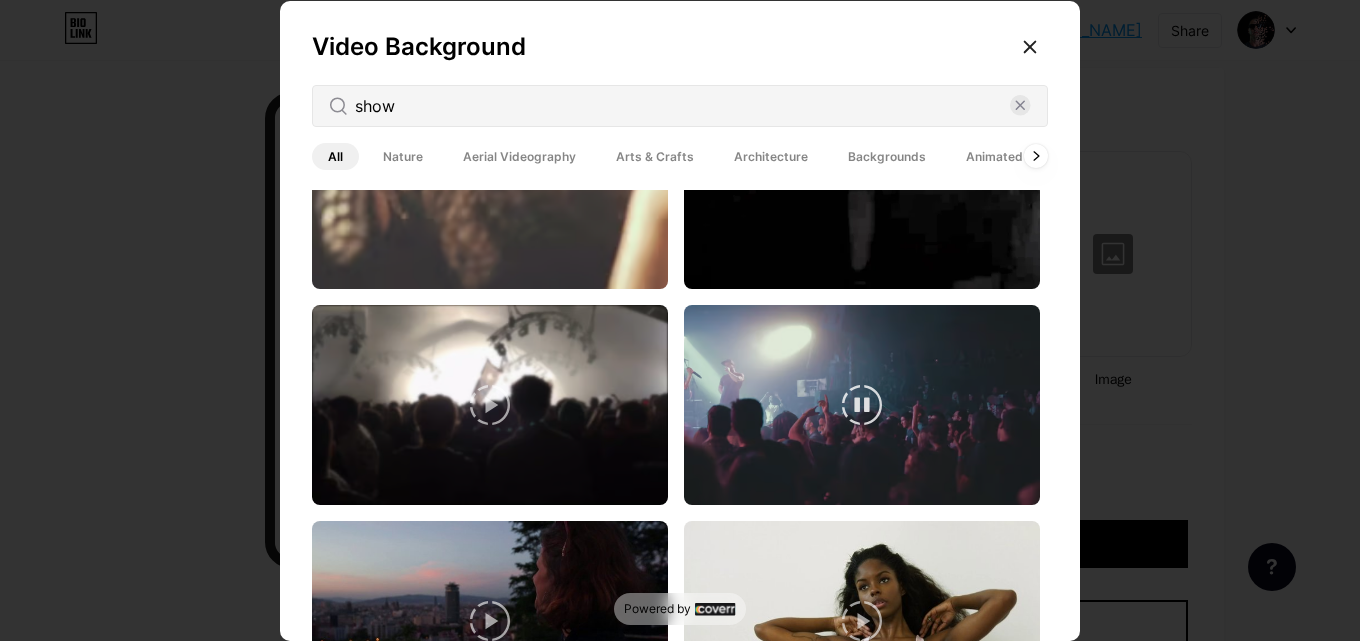 drag, startPoint x: 858, startPoint y: 346, endPoint x: 830, endPoint y: 340, distance: 28.635643 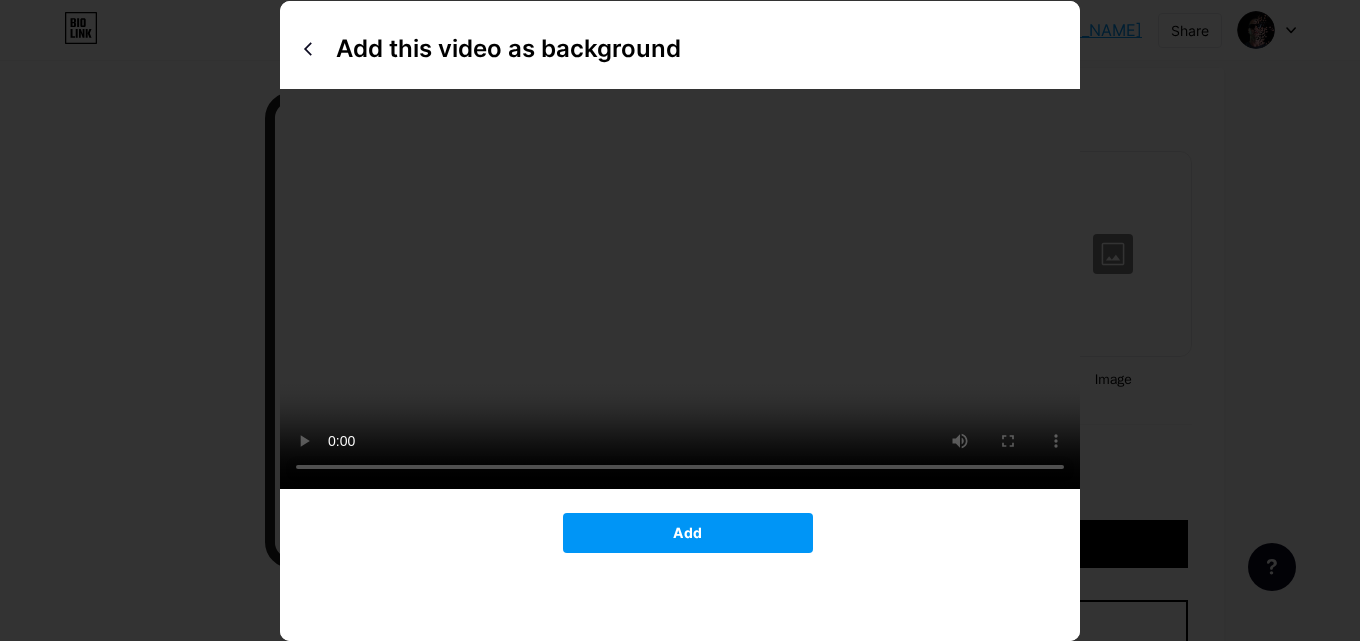 type 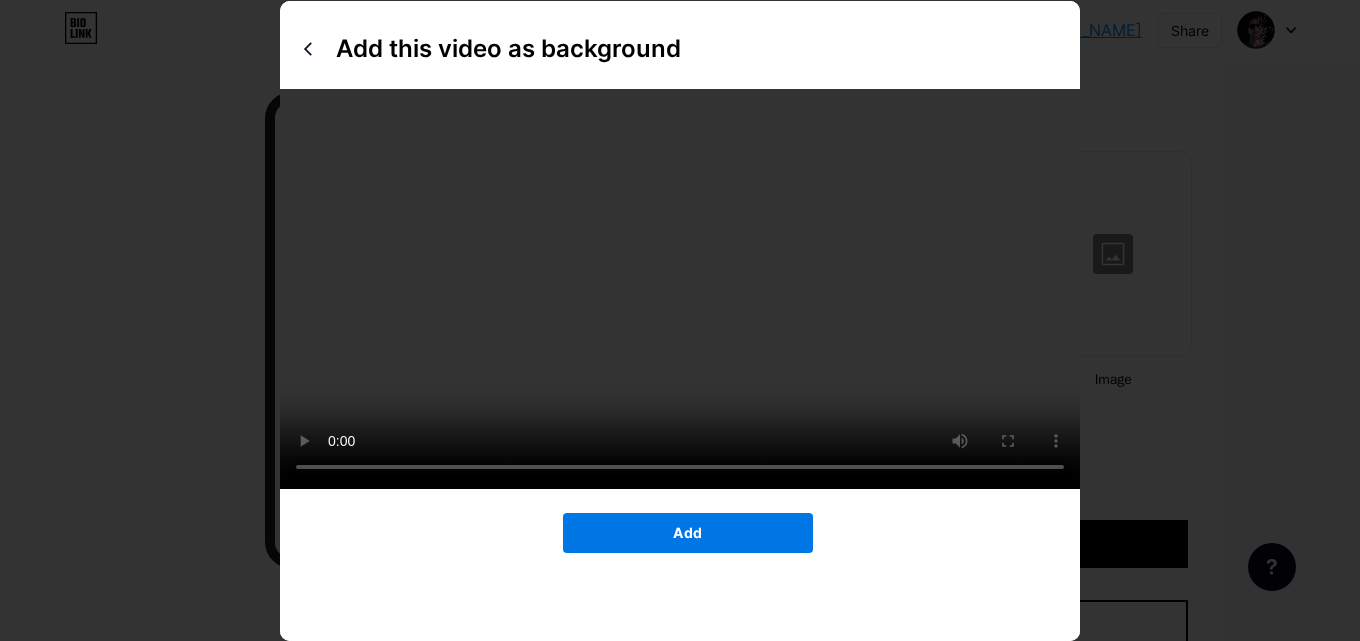 click on "Add" at bounding box center (688, 533) 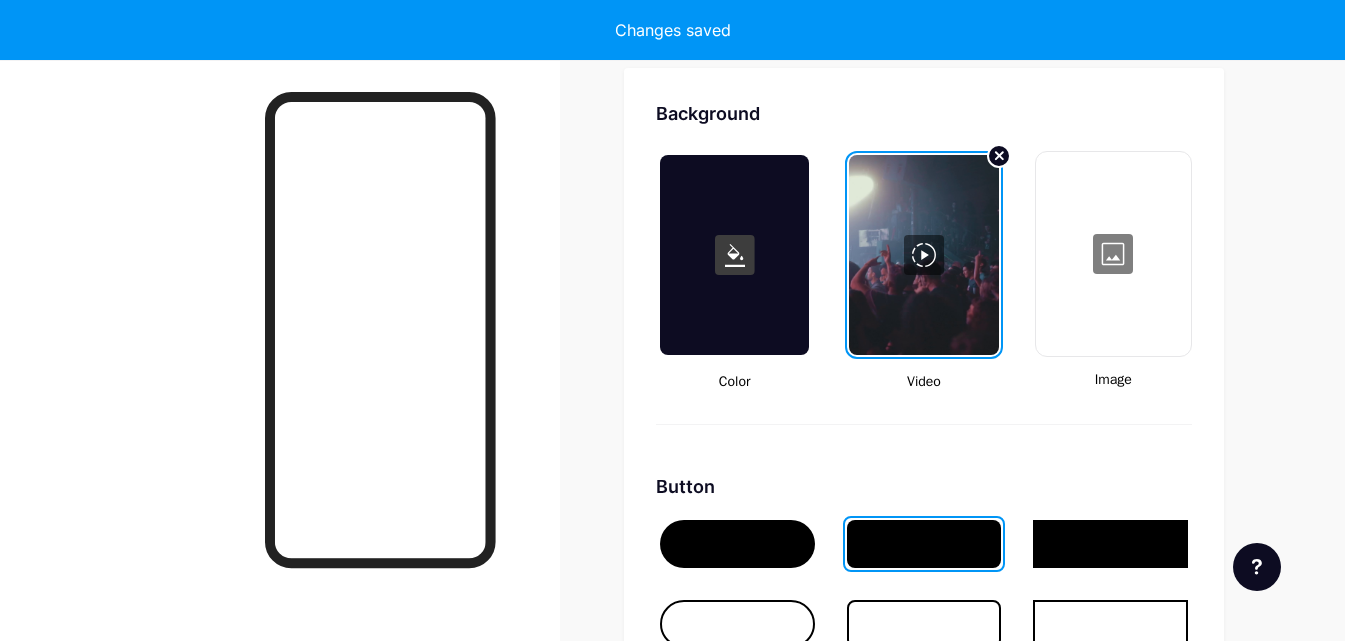 type on "#ffffff" 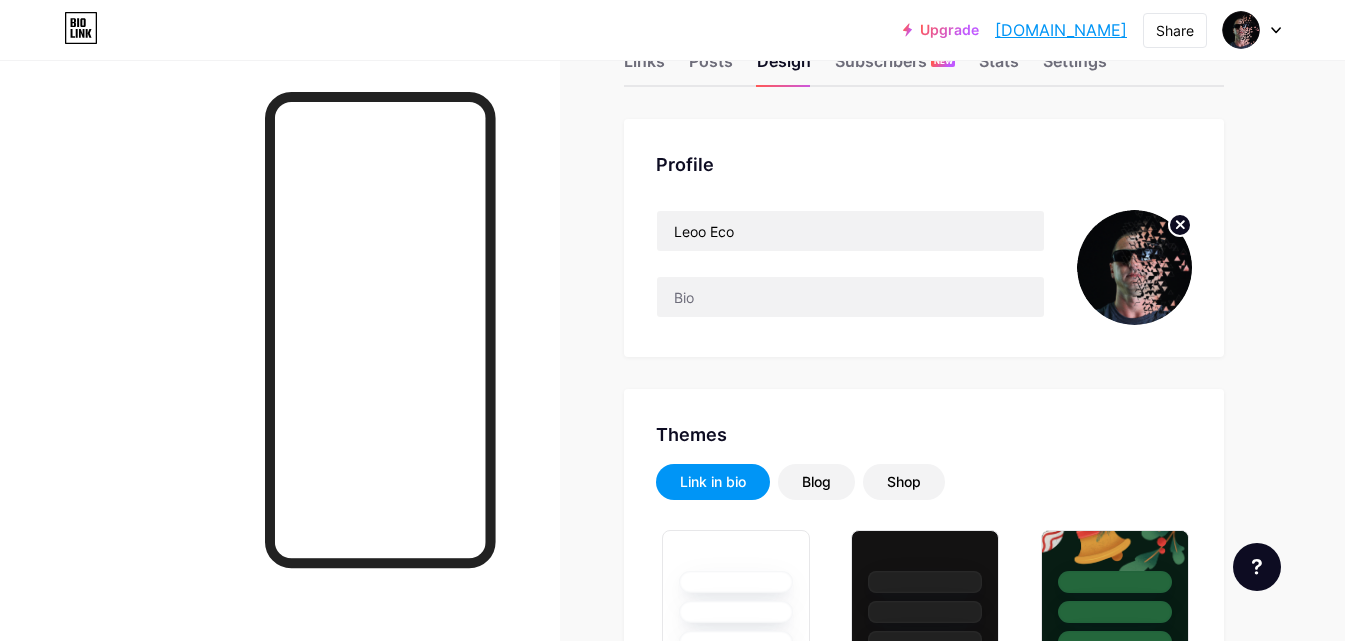 scroll, scrollTop: 0, scrollLeft: 0, axis: both 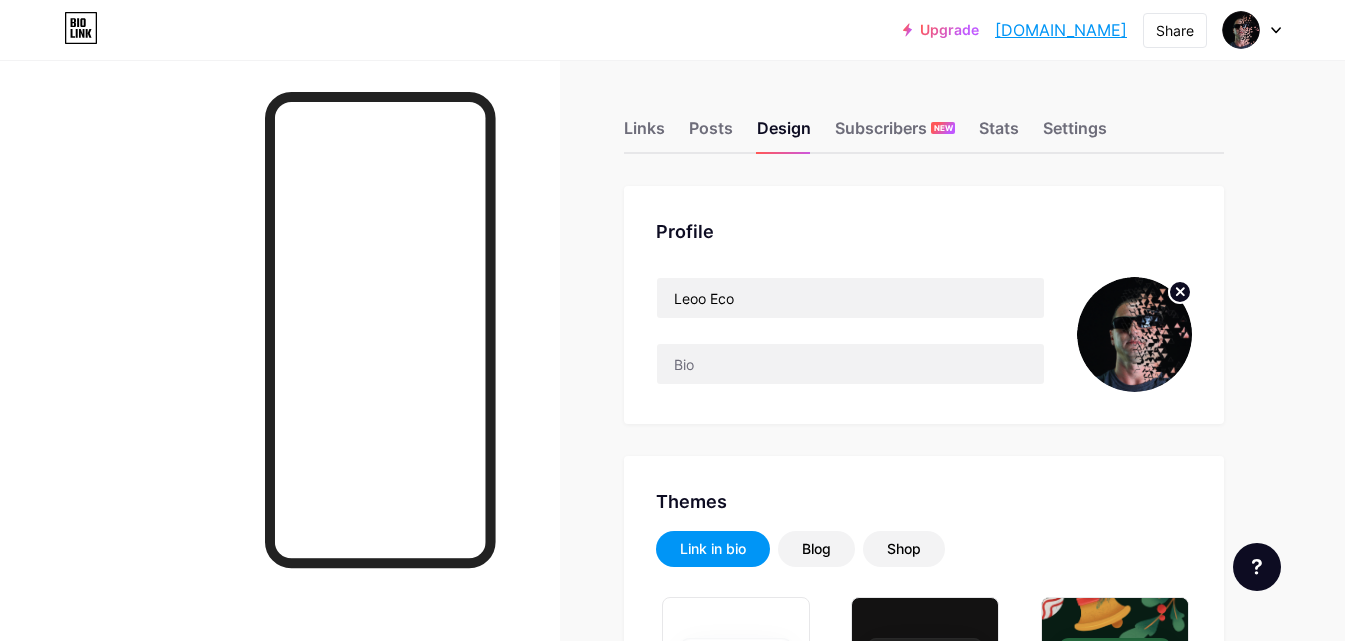 type on "#000000" 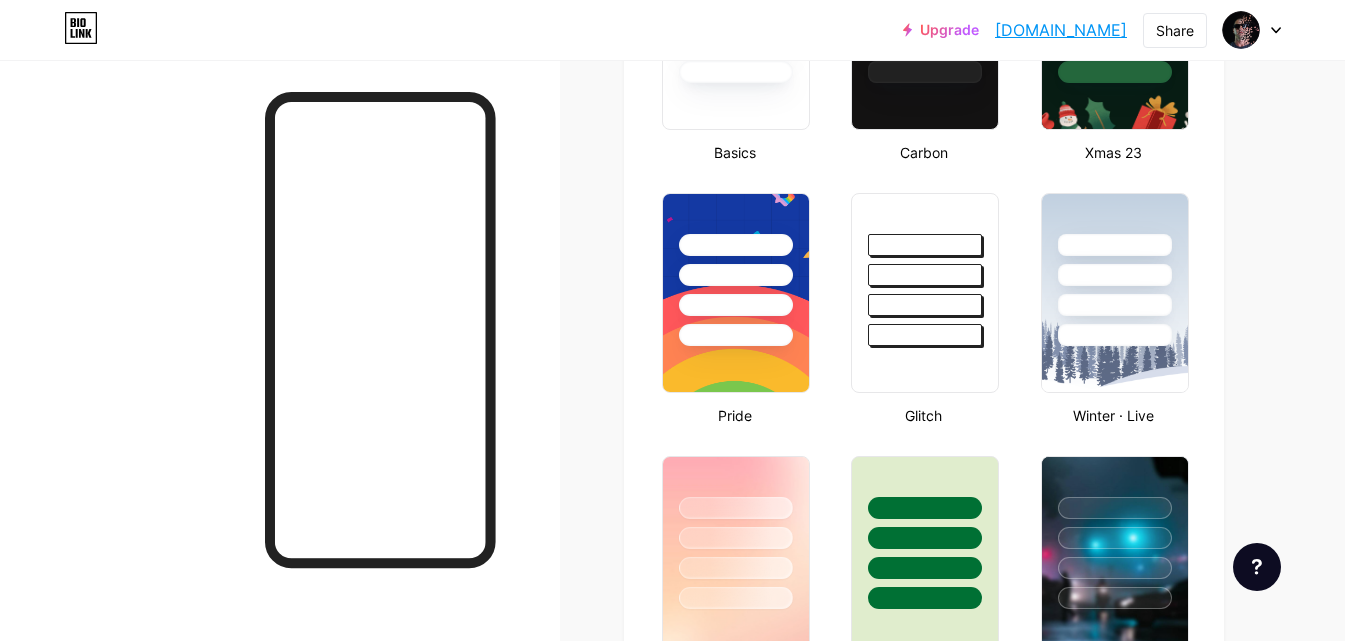 scroll, scrollTop: 1200, scrollLeft: 0, axis: vertical 